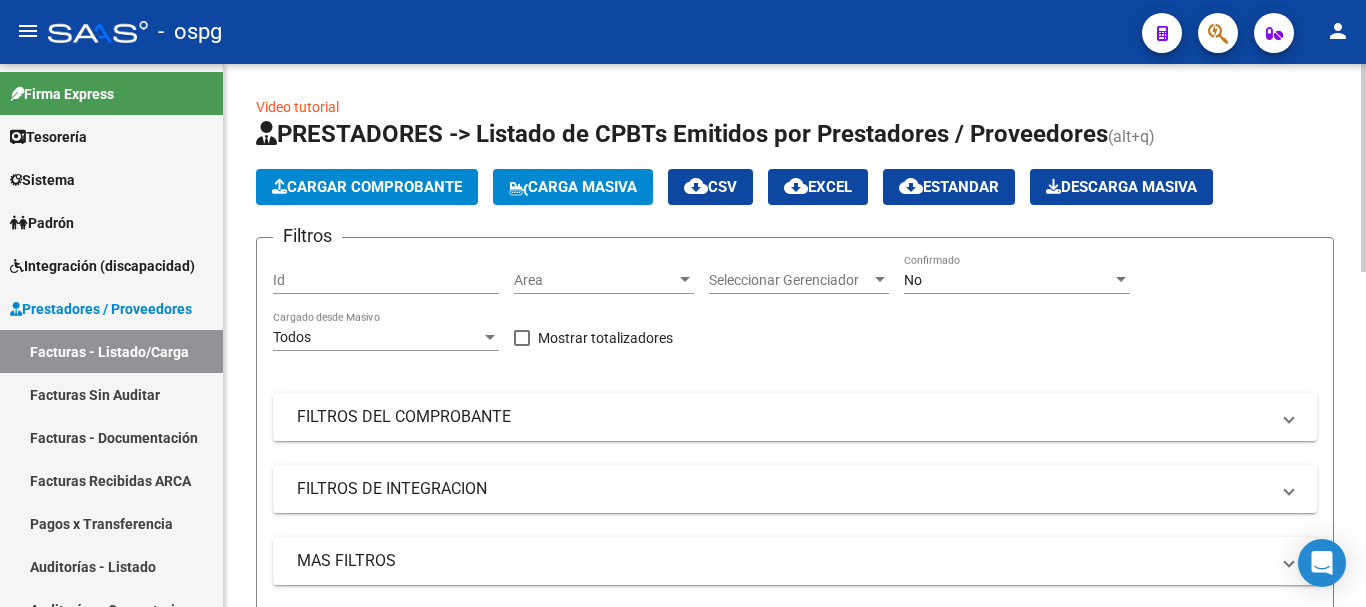 scroll, scrollTop: 0, scrollLeft: 0, axis: both 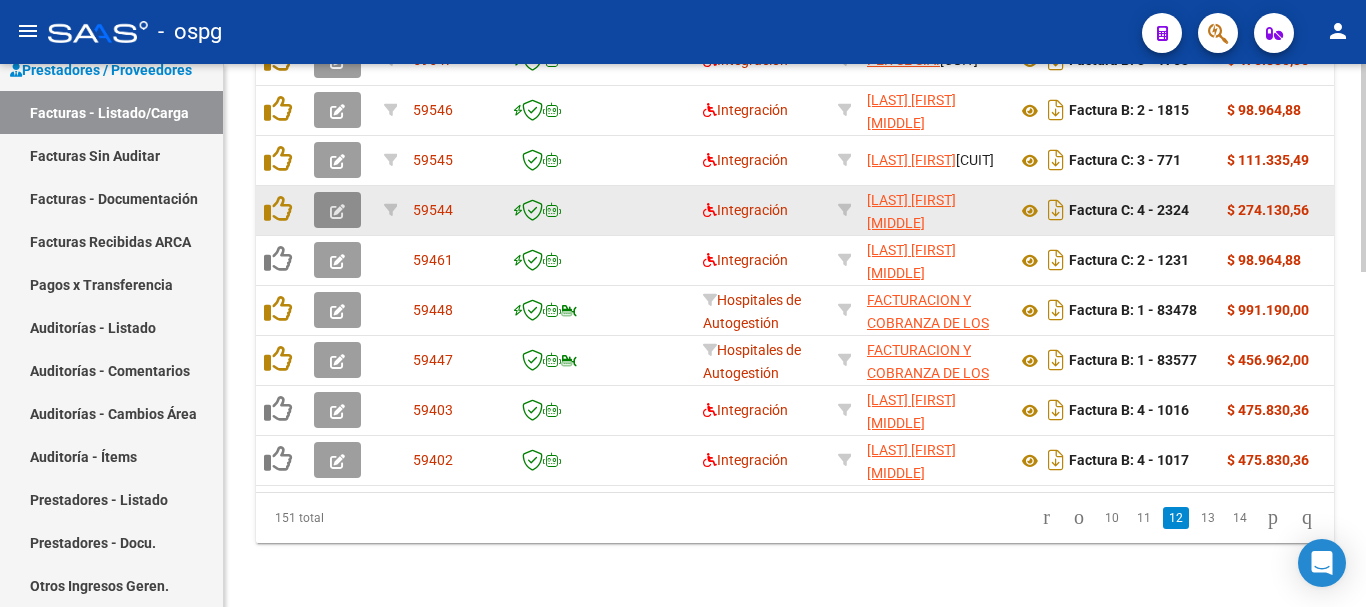 click 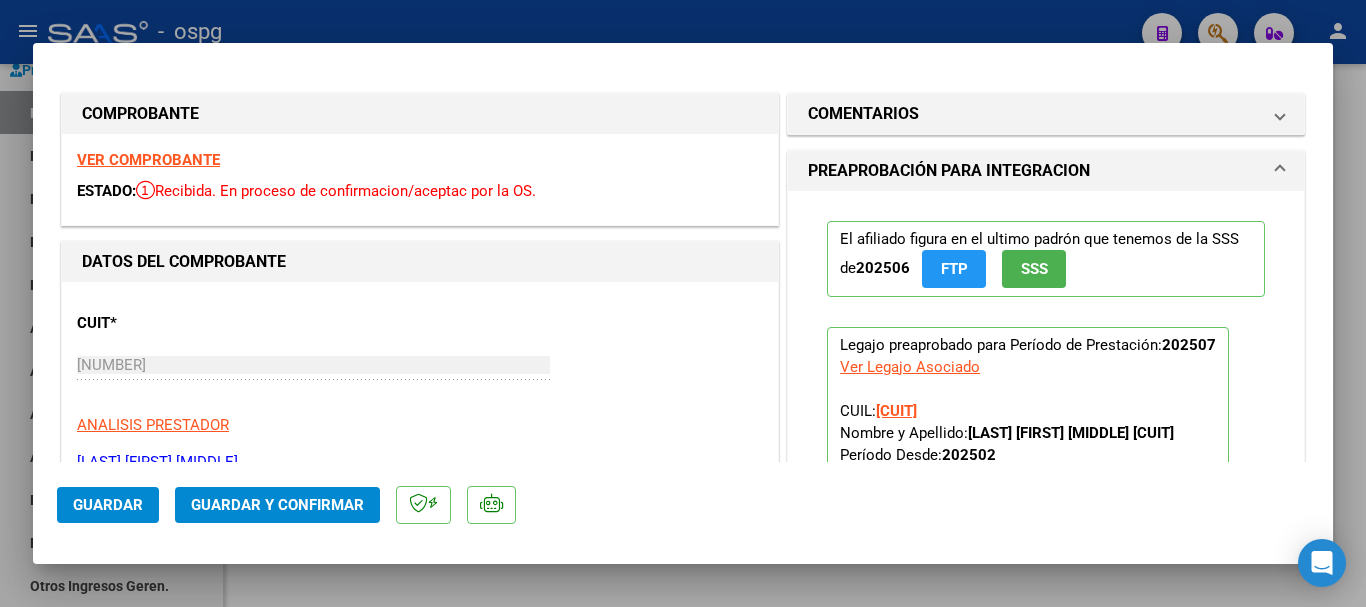 click on "VER COMPROBANTE" at bounding box center (148, 160) 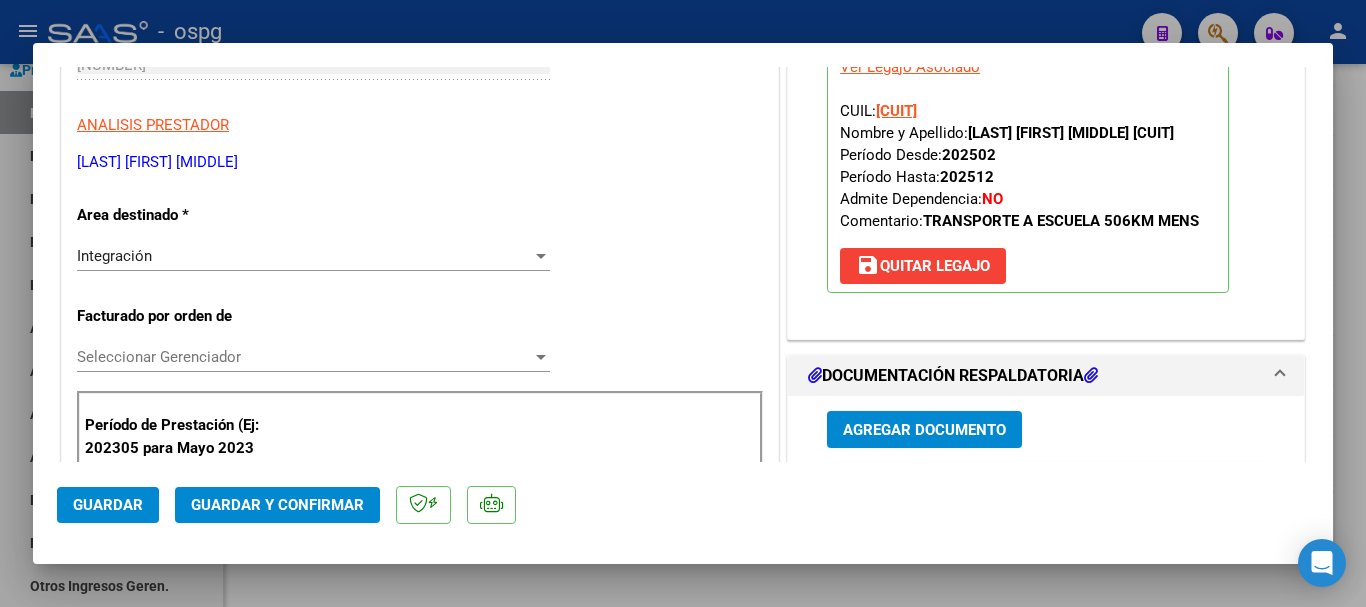 scroll, scrollTop: 600, scrollLeft: 0, axis: vertical 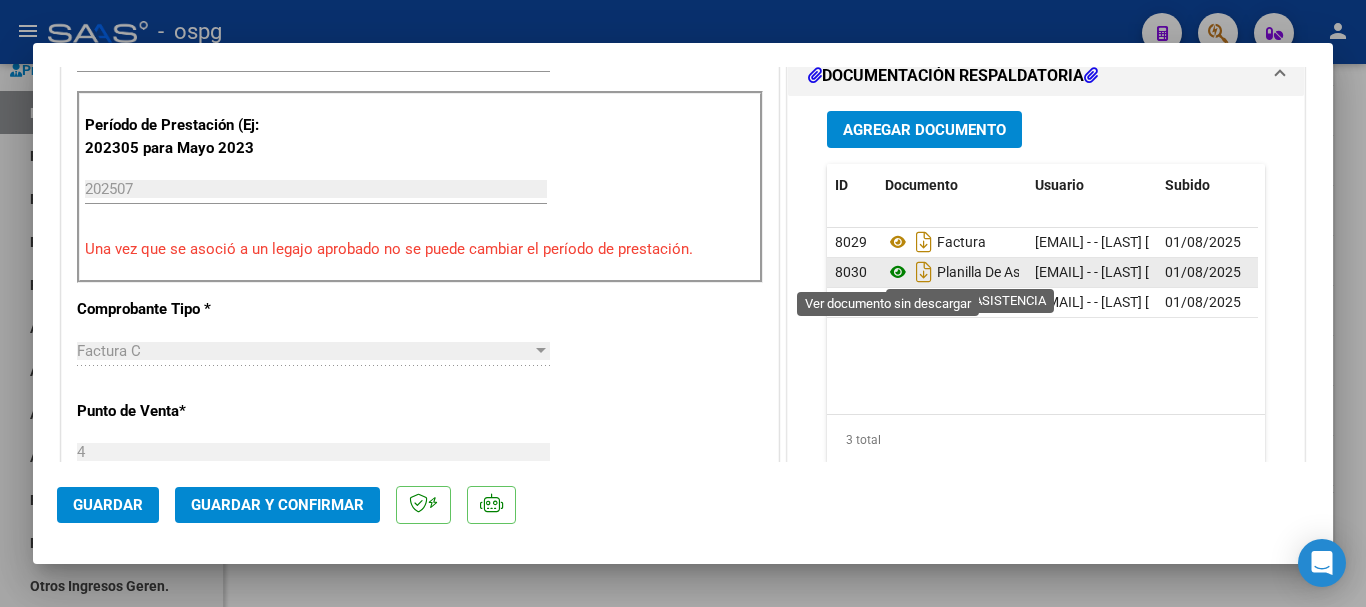 click 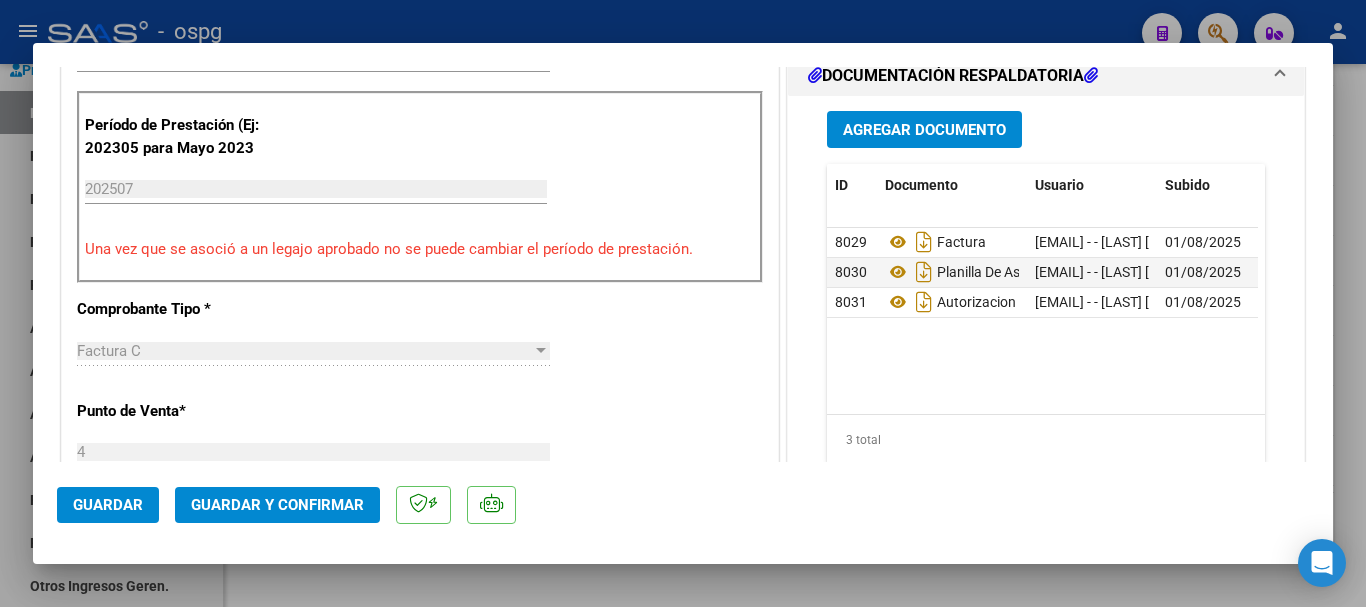 click at bounding box center [683, 303] 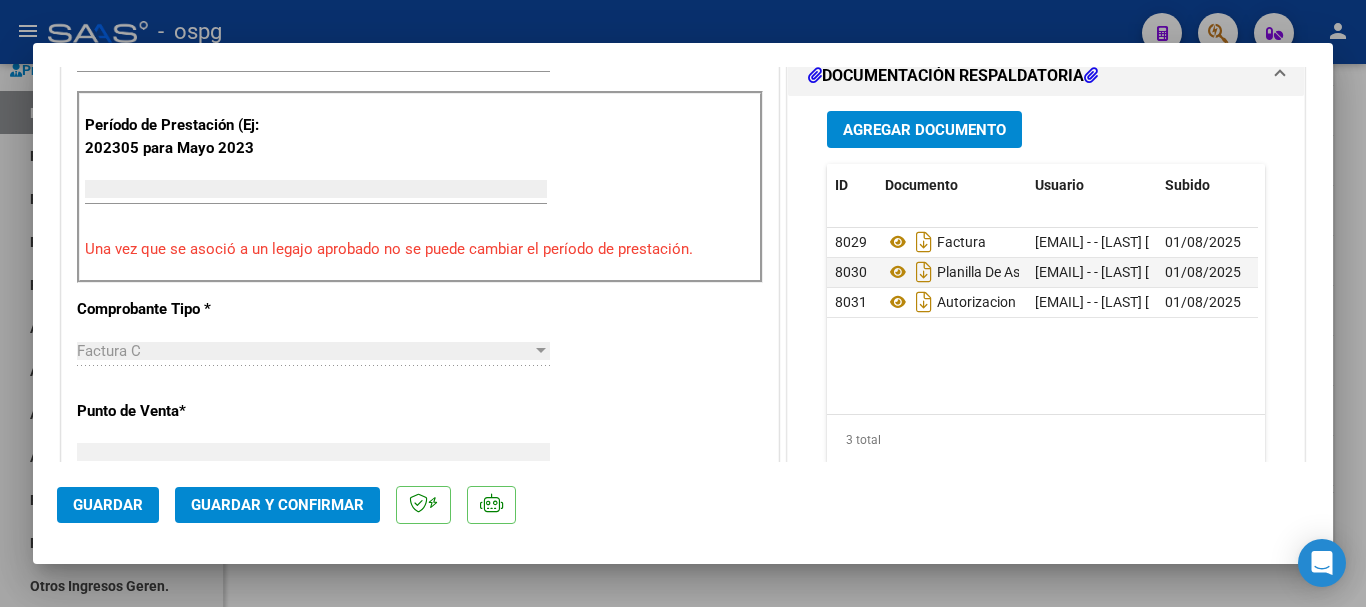 scroll, scrollTop: 585, scrollLeft: 0, axis: vertical 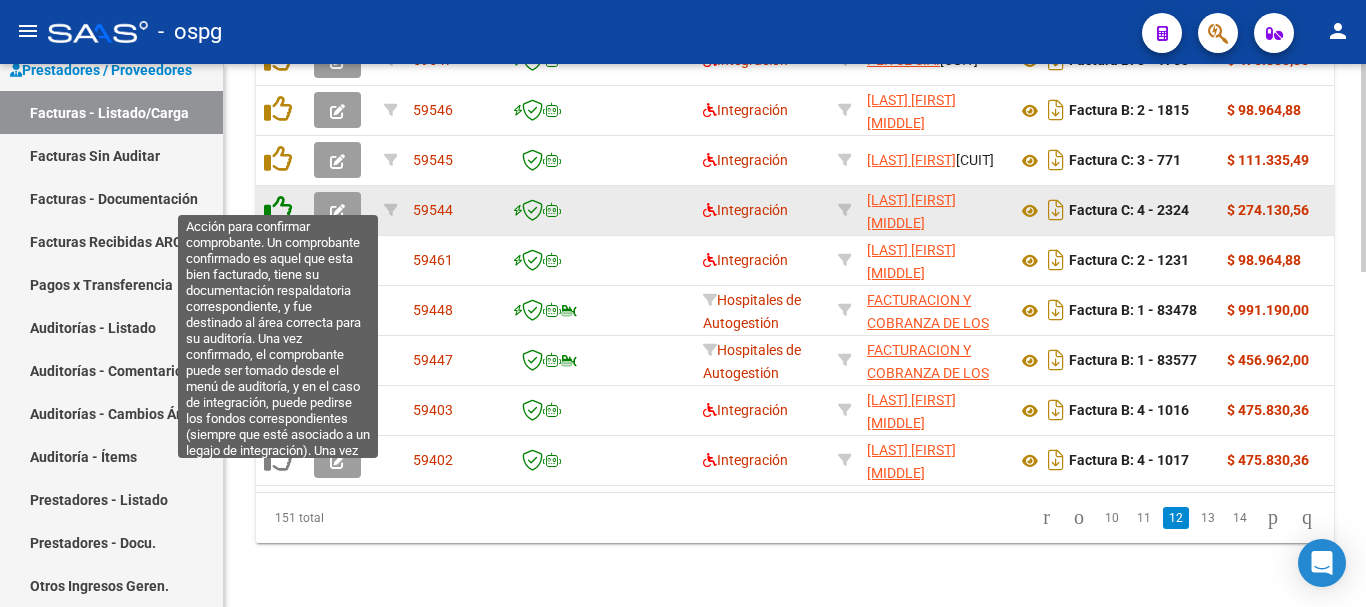 click 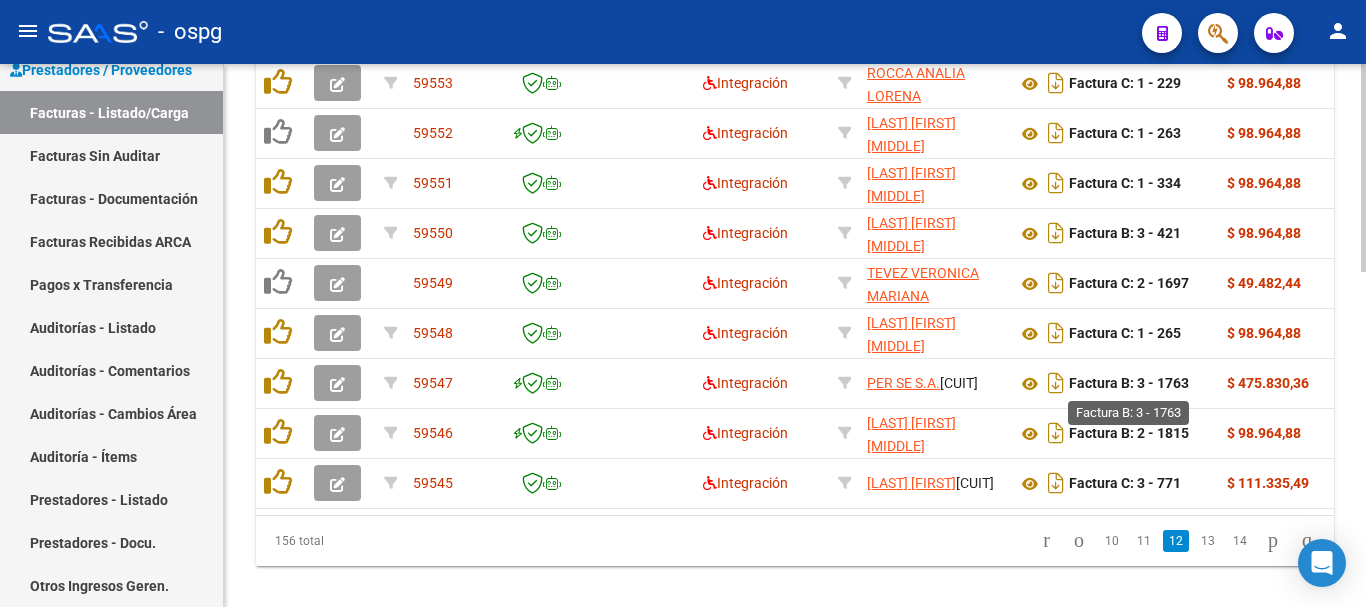scroll, scrollTop: 877, scrollLeft: 0, axis: vertical 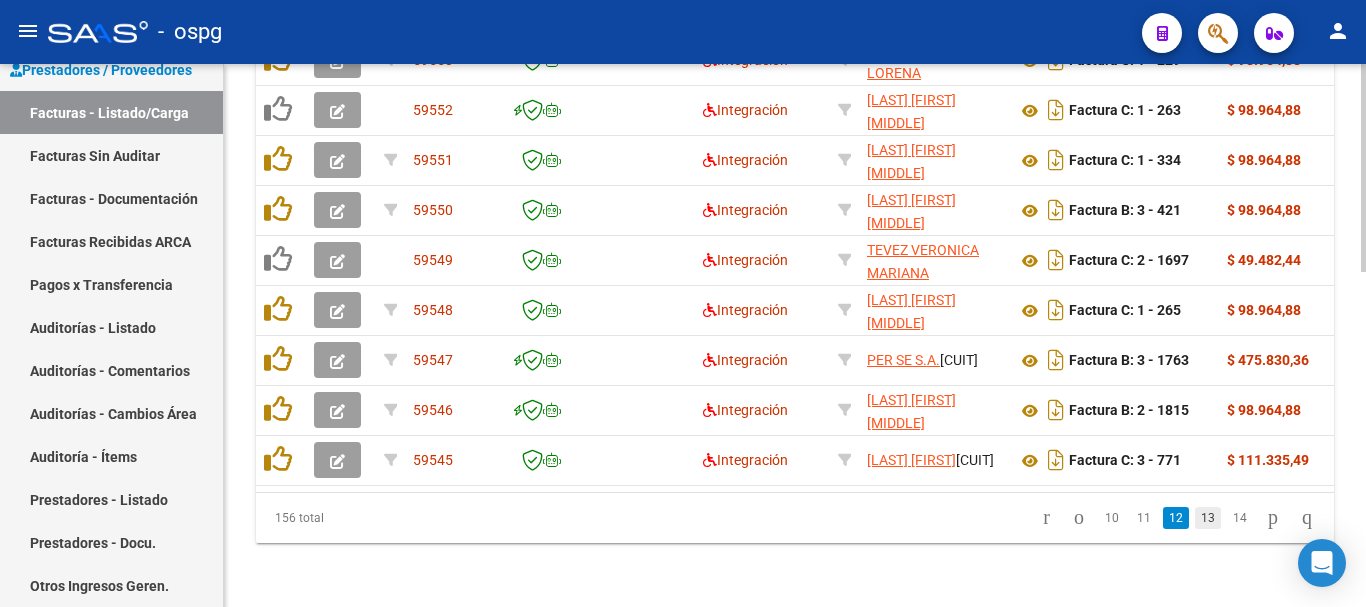 click on "13" 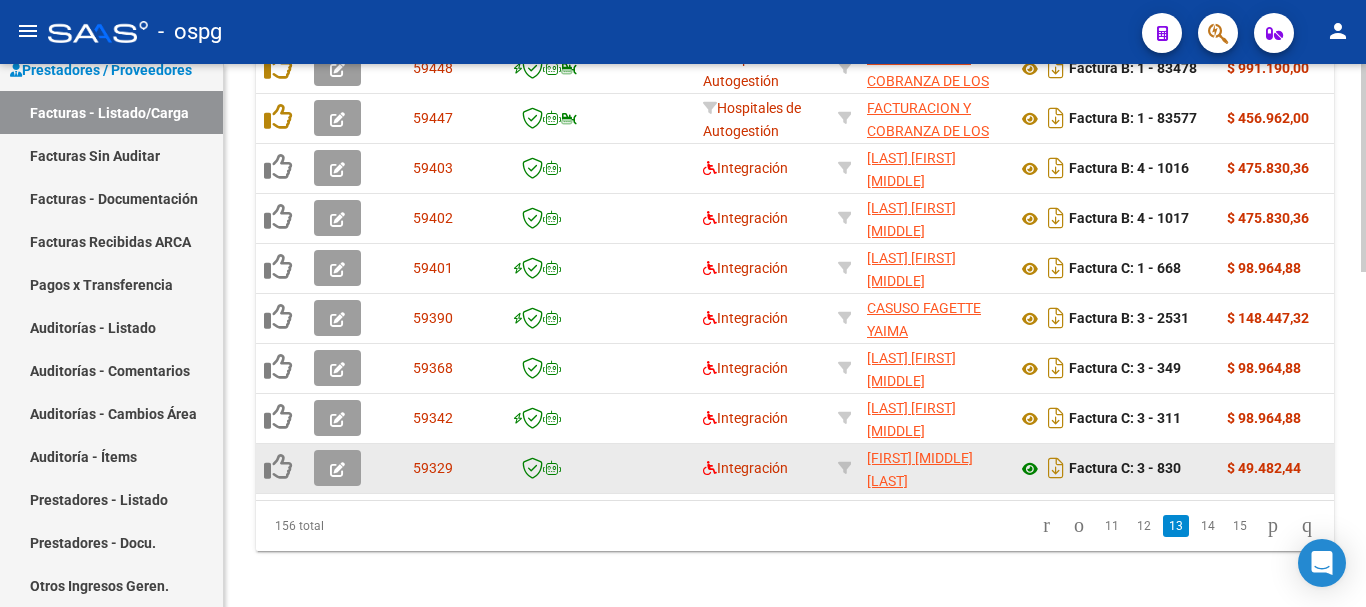 scroll, scrollTop: 877, scrollLeft: 0, axis: vertical 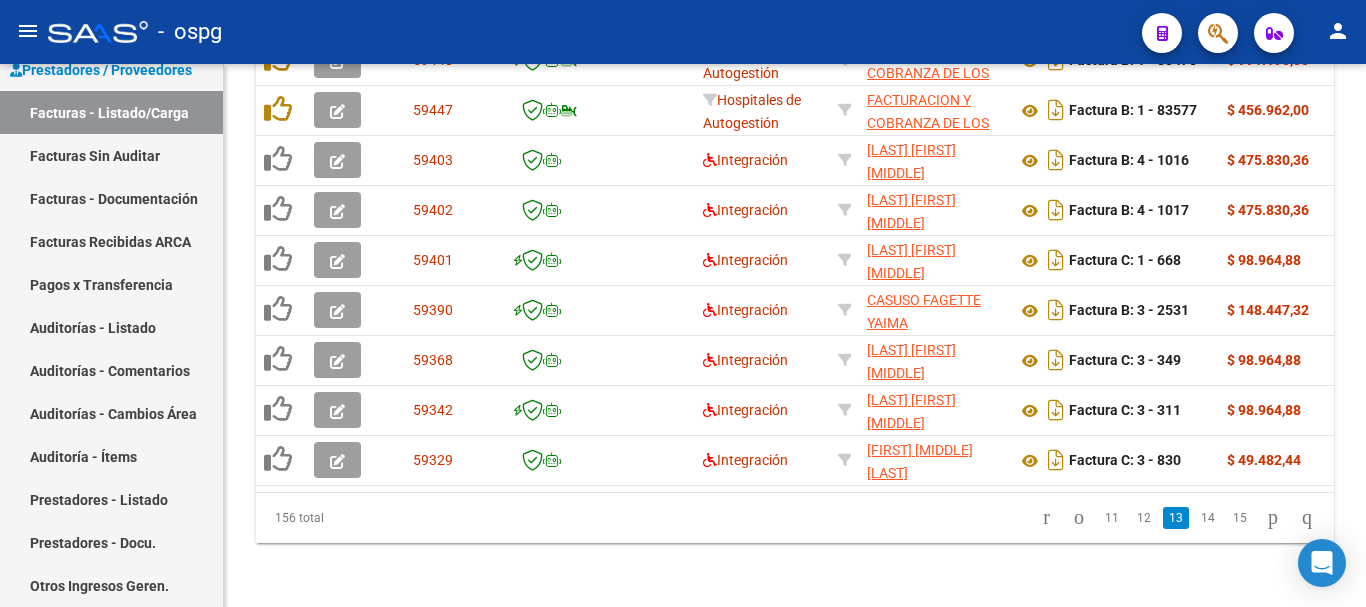 click on "12" 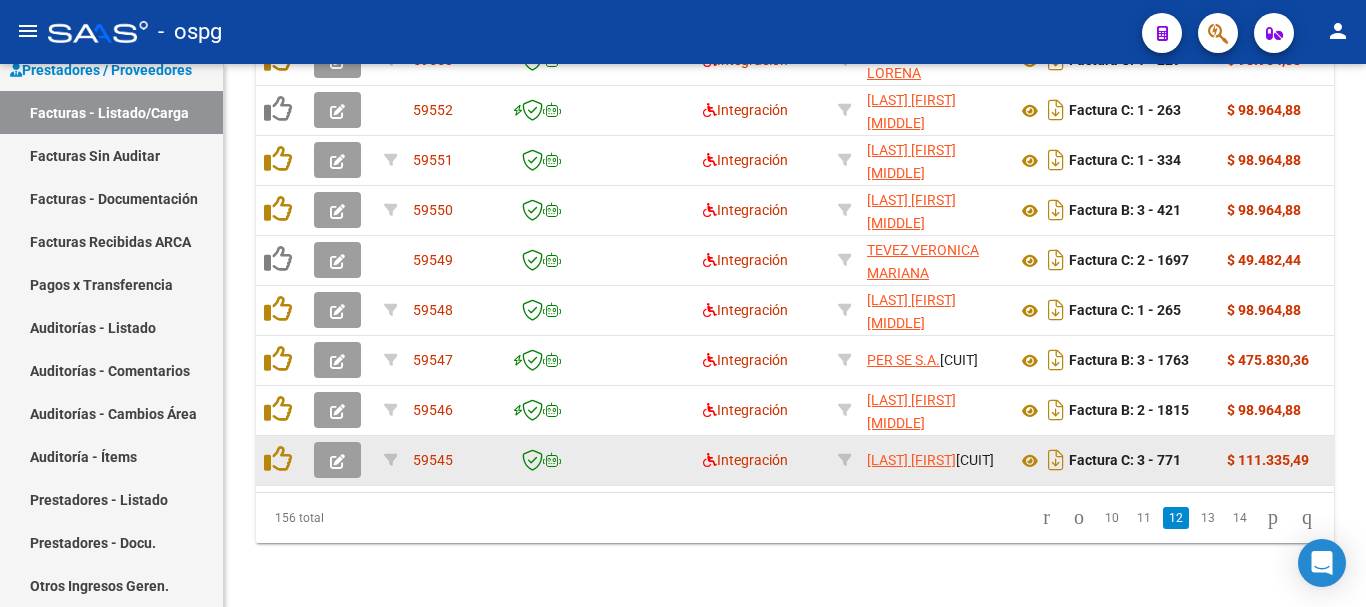 scroll, scrollTop: 877, scrollLeft: 0, axis: vertical 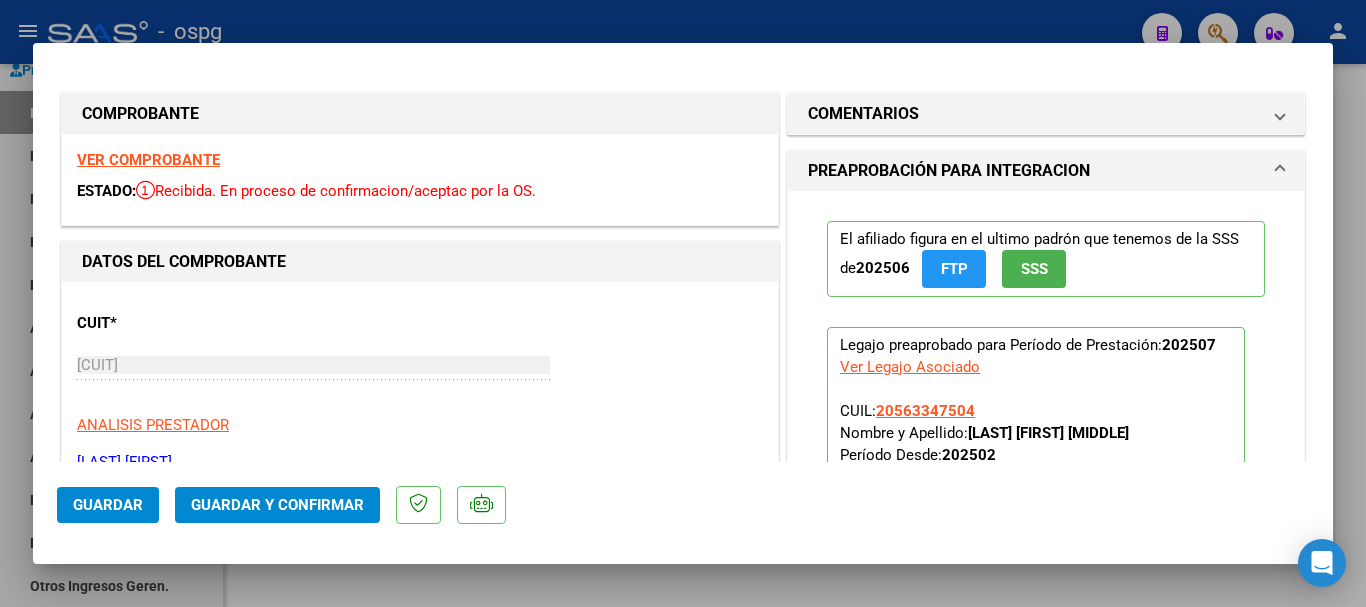 click on "VER COMPROBANTE" at bounding box center [148, 160] 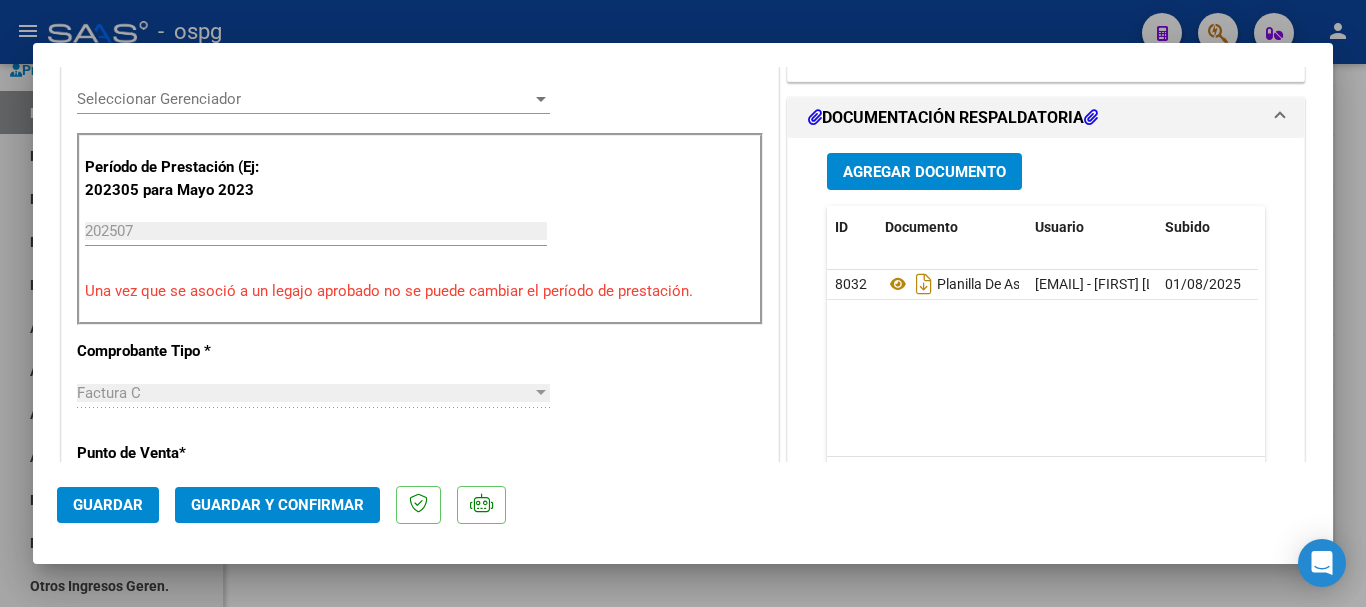 scroll, scrollTop: 600, scrollLeft: 0, axis: vertical 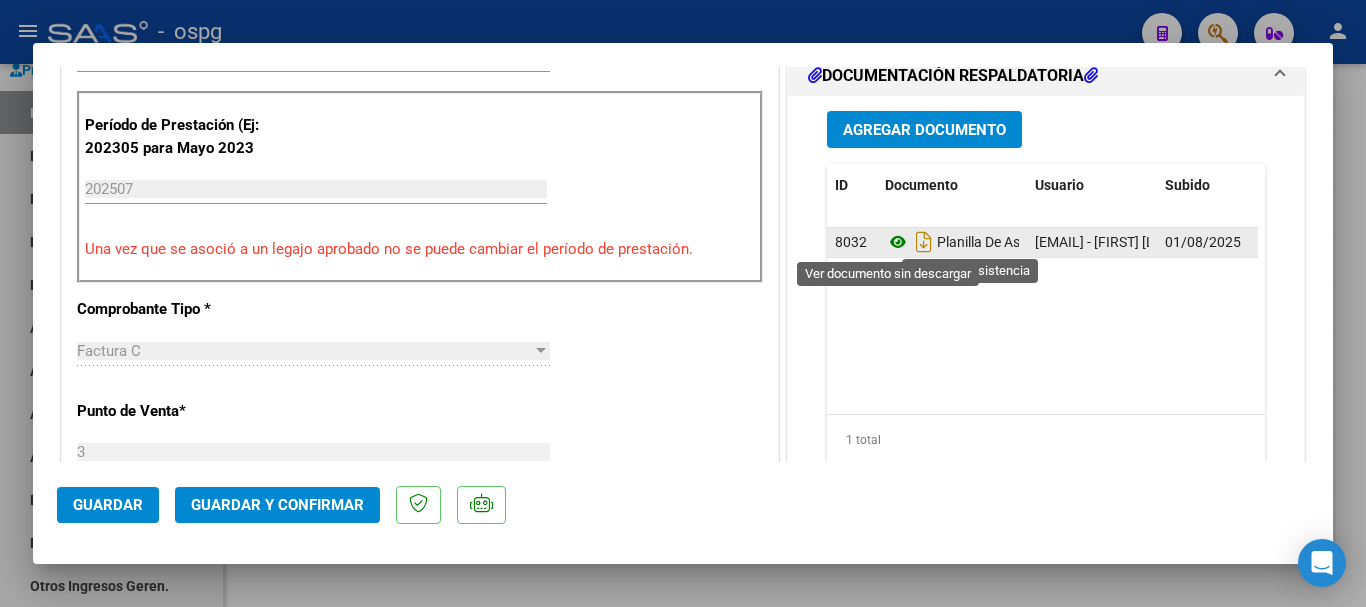 click 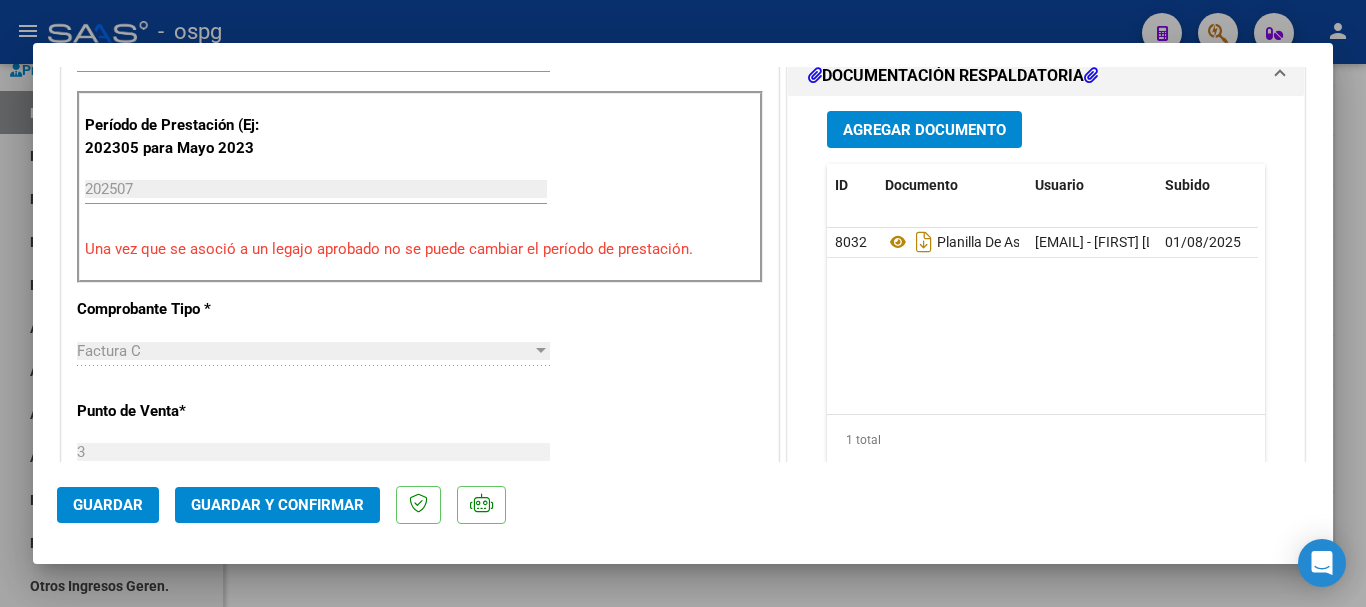 click at bounding box center [683, 303] 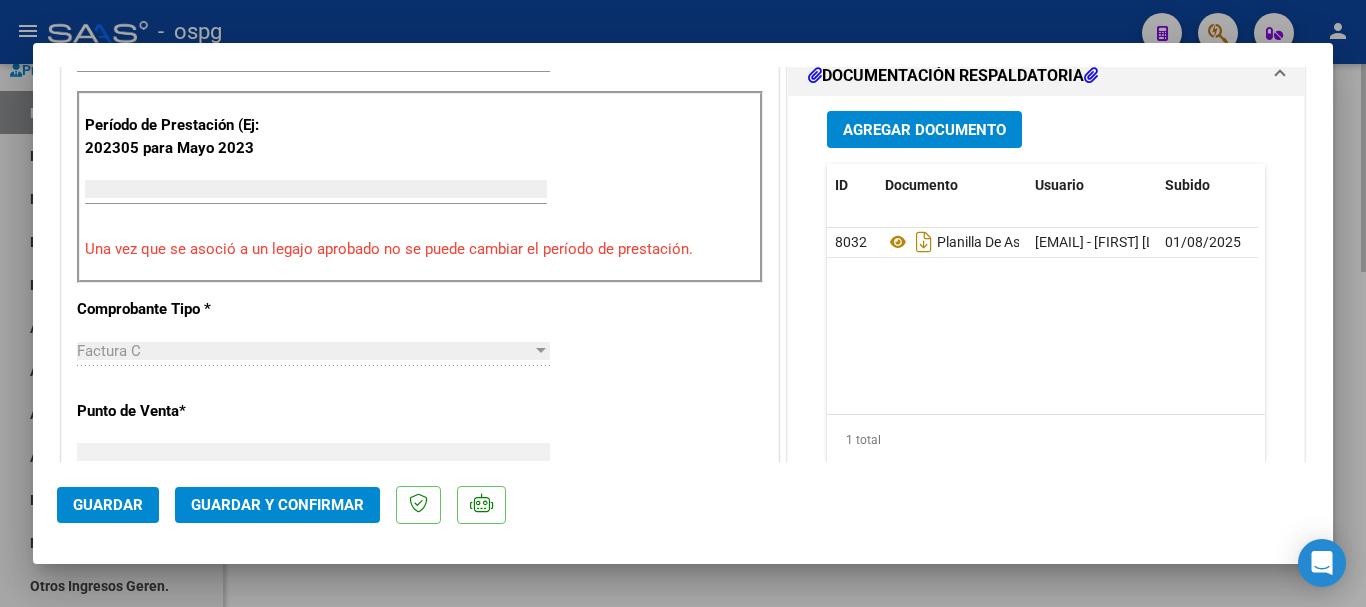 scroll, scrollTop: 585, scrollLeft: 0, axis: vertical 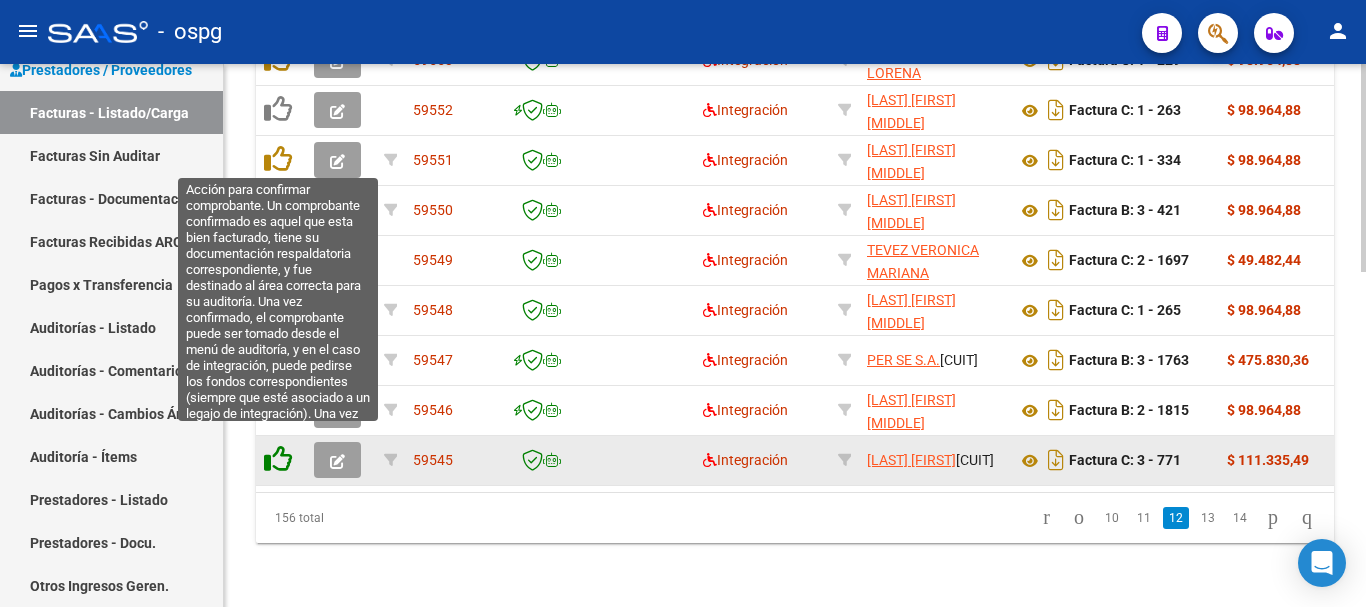 click 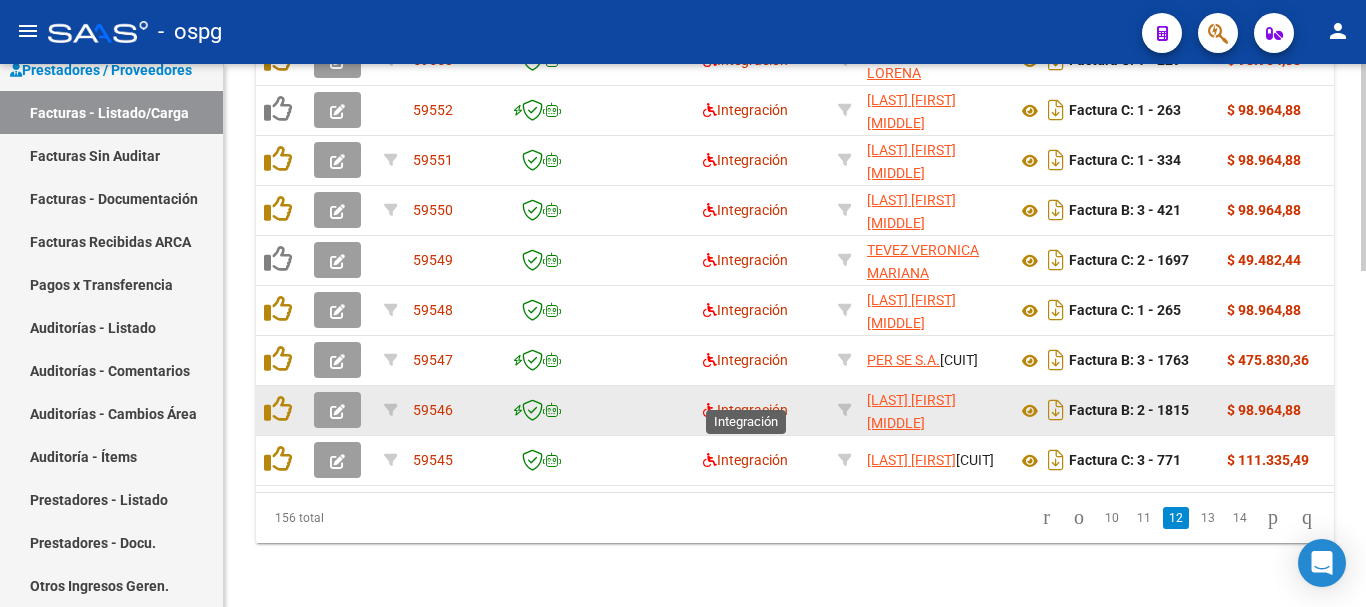 scroll, scrollTop: 877, scrollLeft: 0, axis: vertical 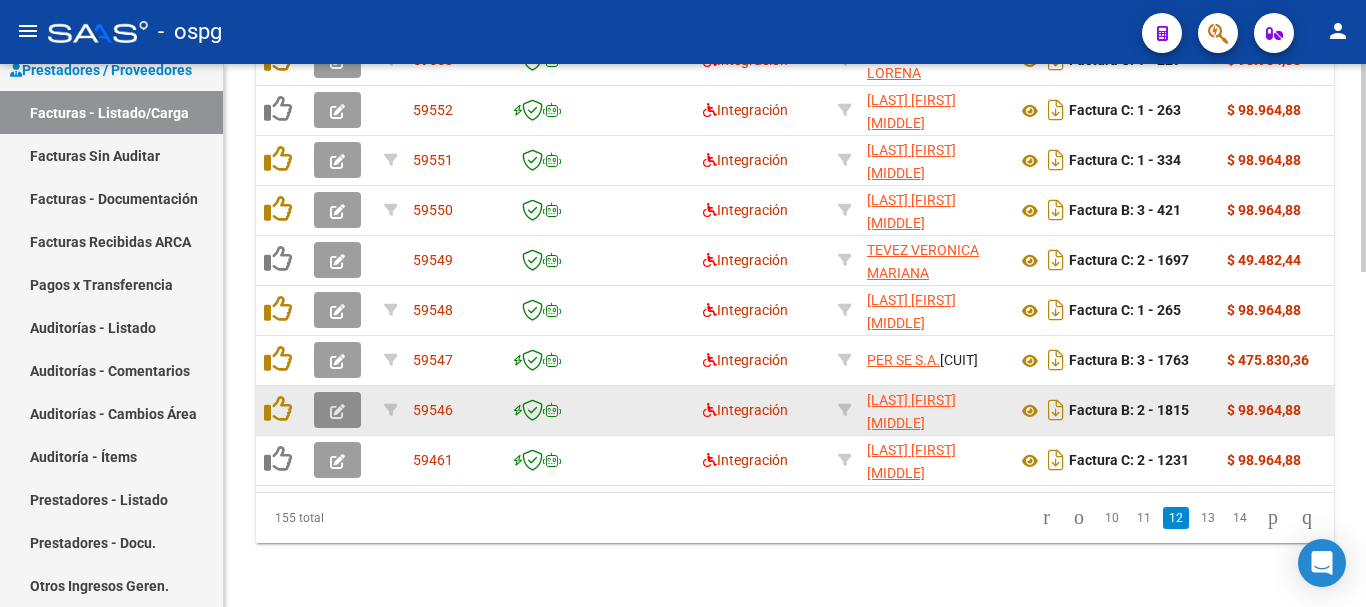click 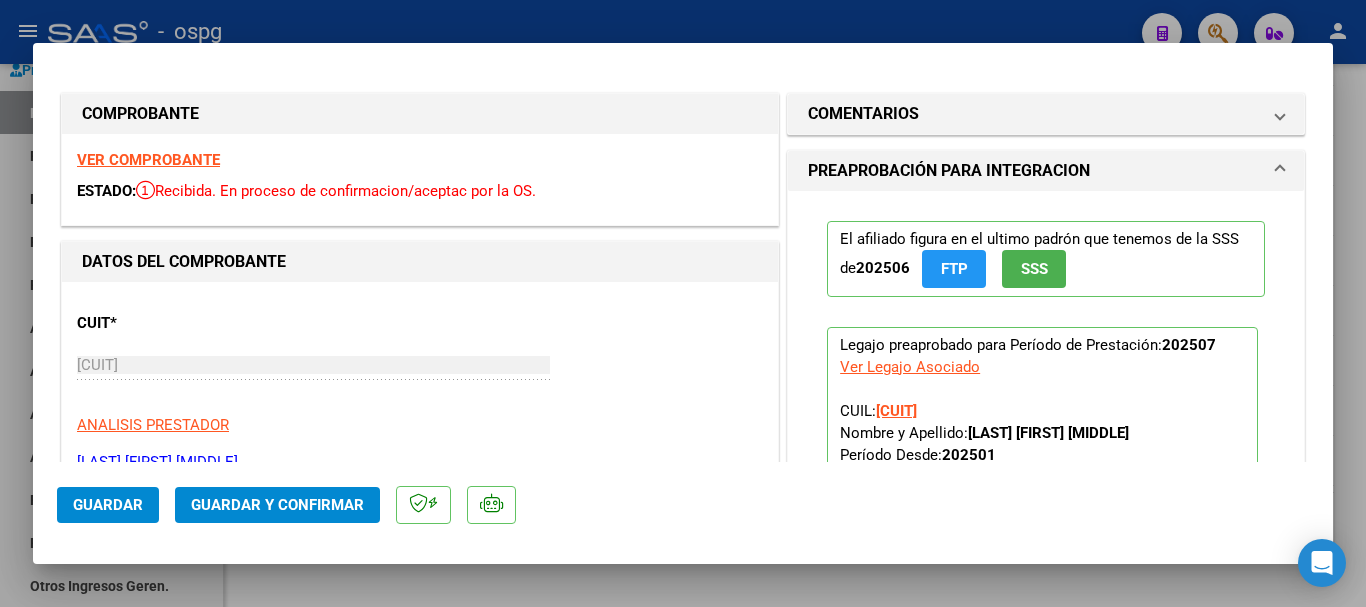 click on "VER COMPROBANTE" at bounding box center [148, 160] 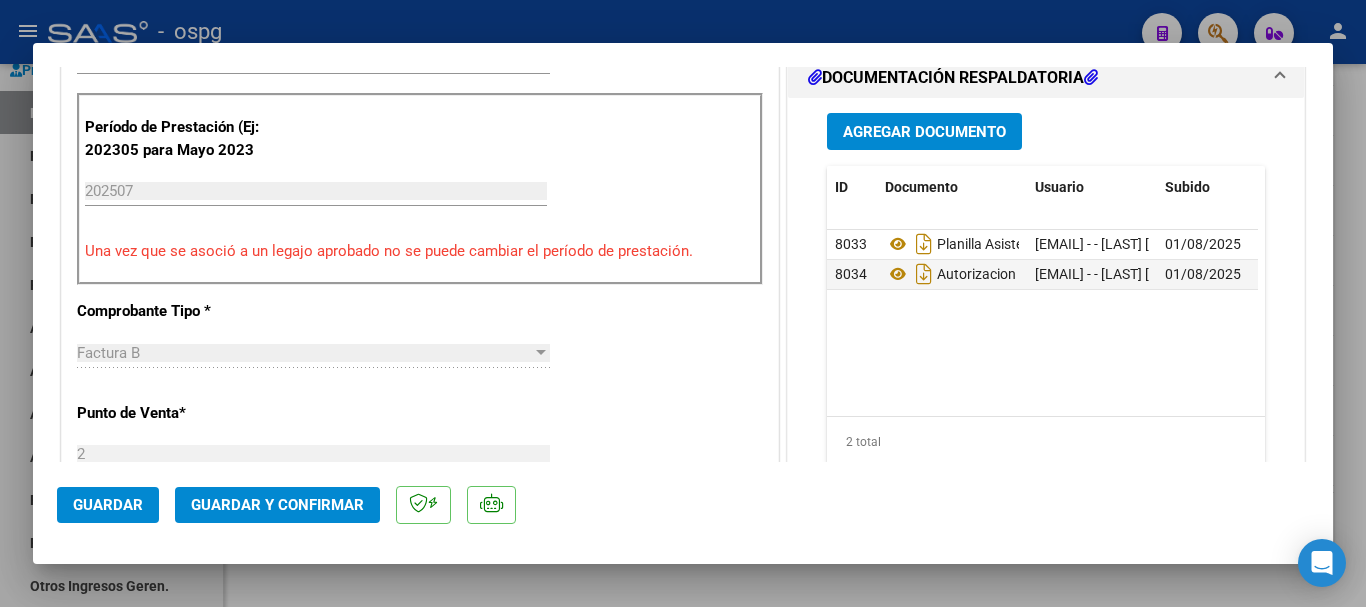 scroll, scrollTop: 600, scrollLeft: 0, axis: vertical 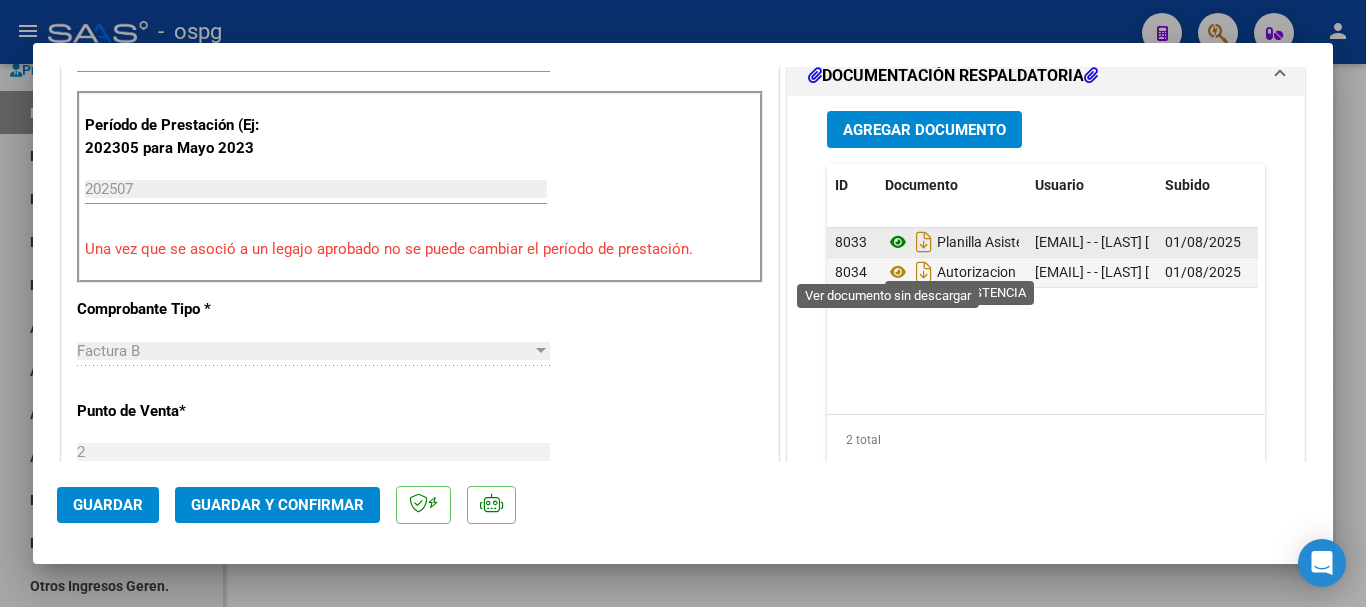 click 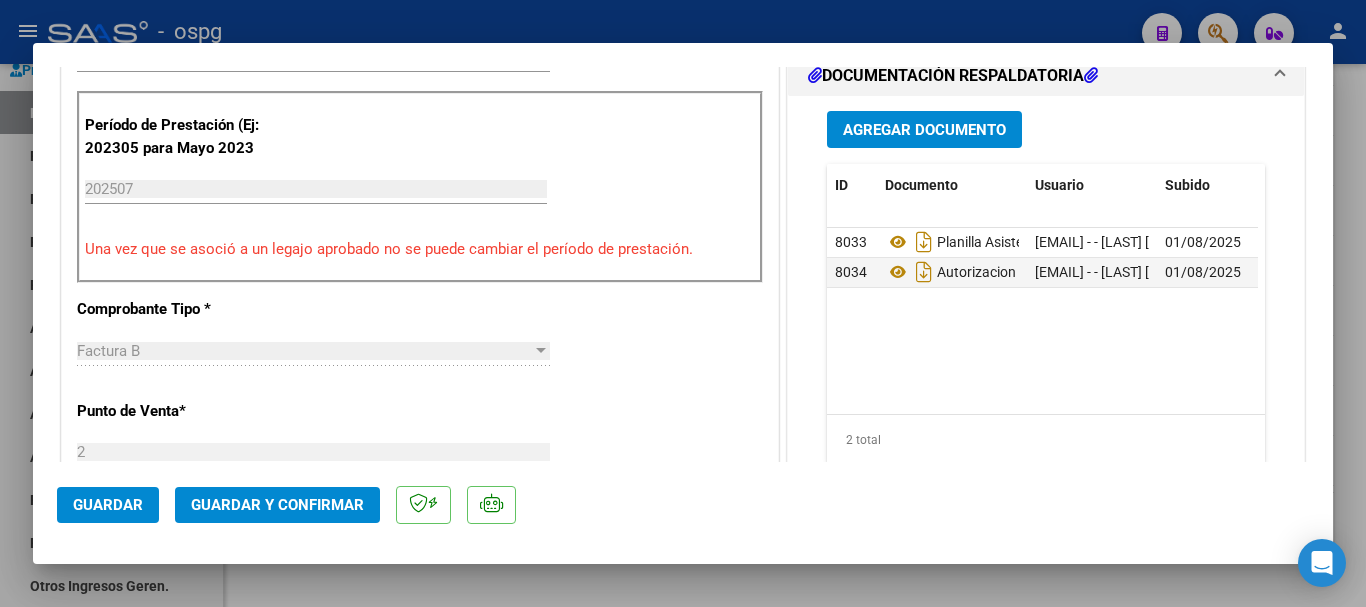 click at bounding box center (683, 303) 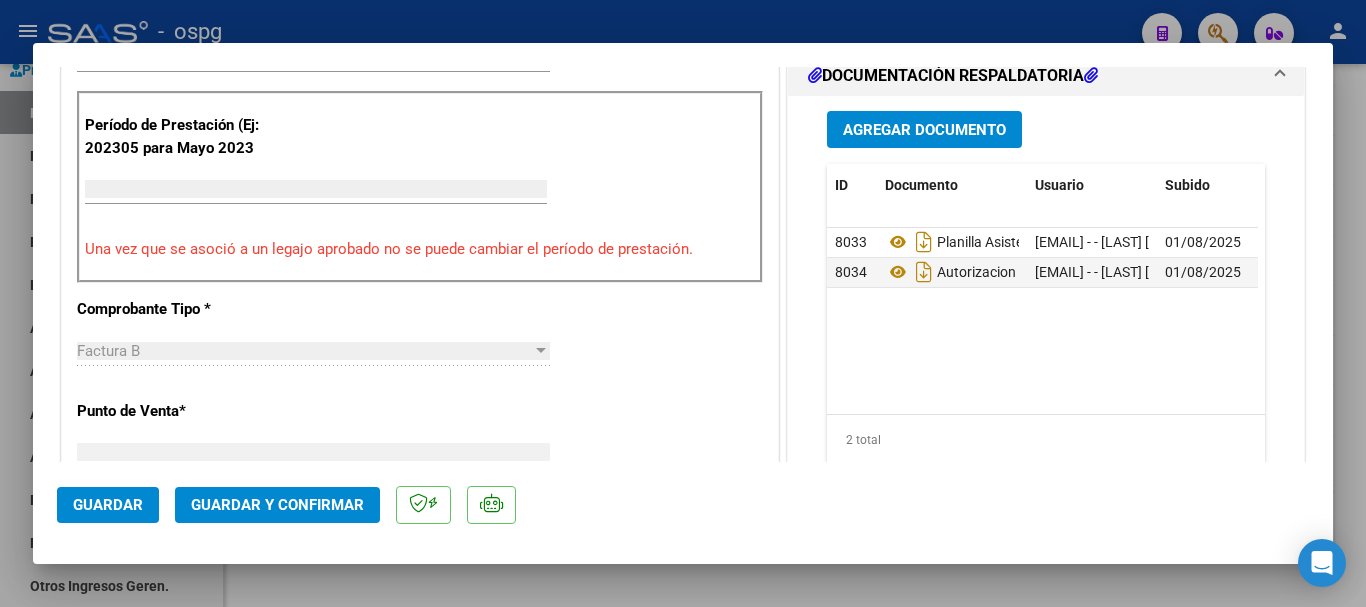 scroll, scrollTop: 585, scrollLeft: 0, axis: vertical 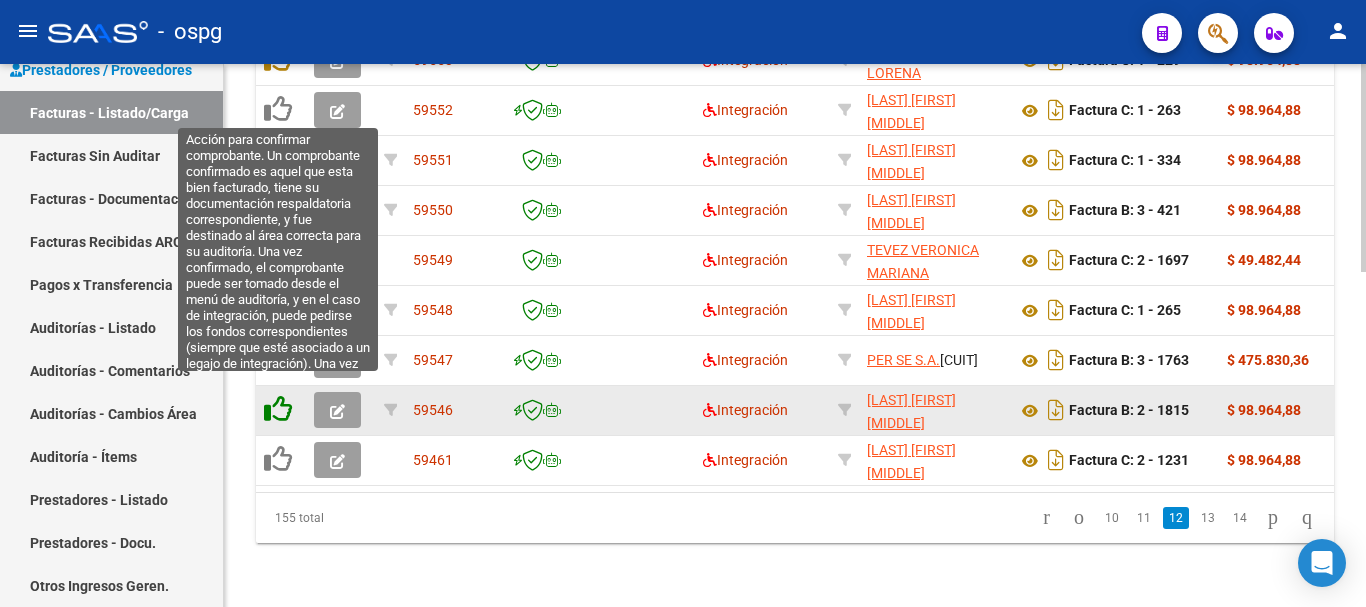 click 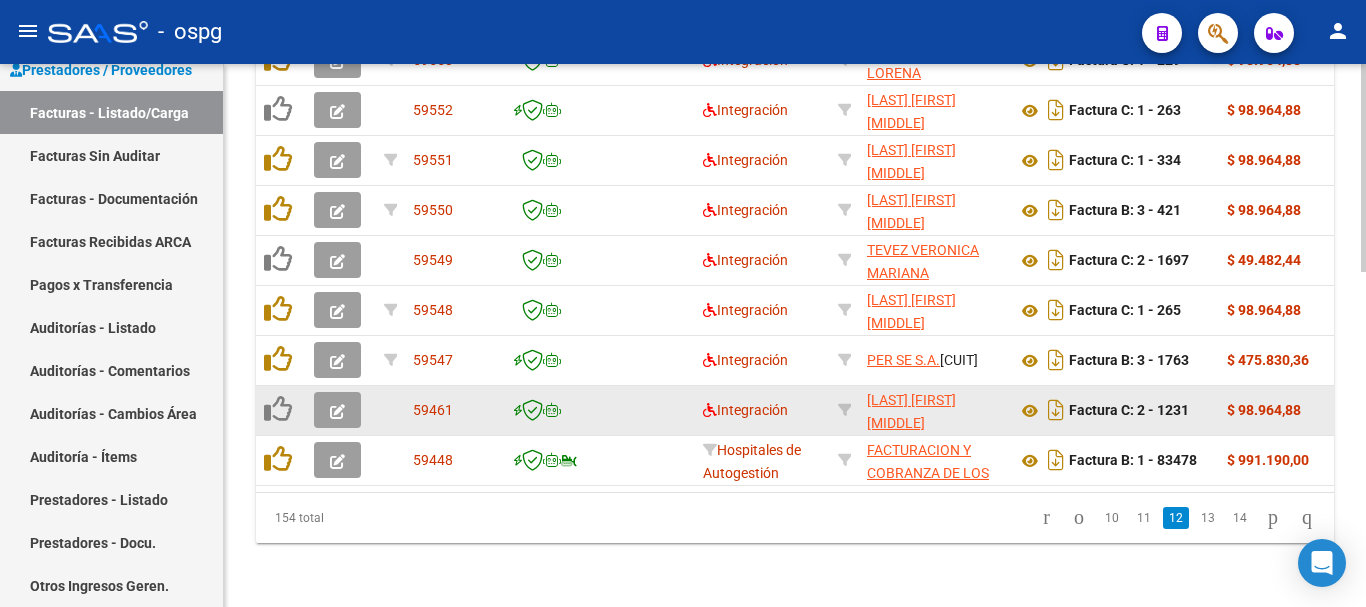 scroll, scrollTop: 877, scrollLeft: 0, axis: vertical 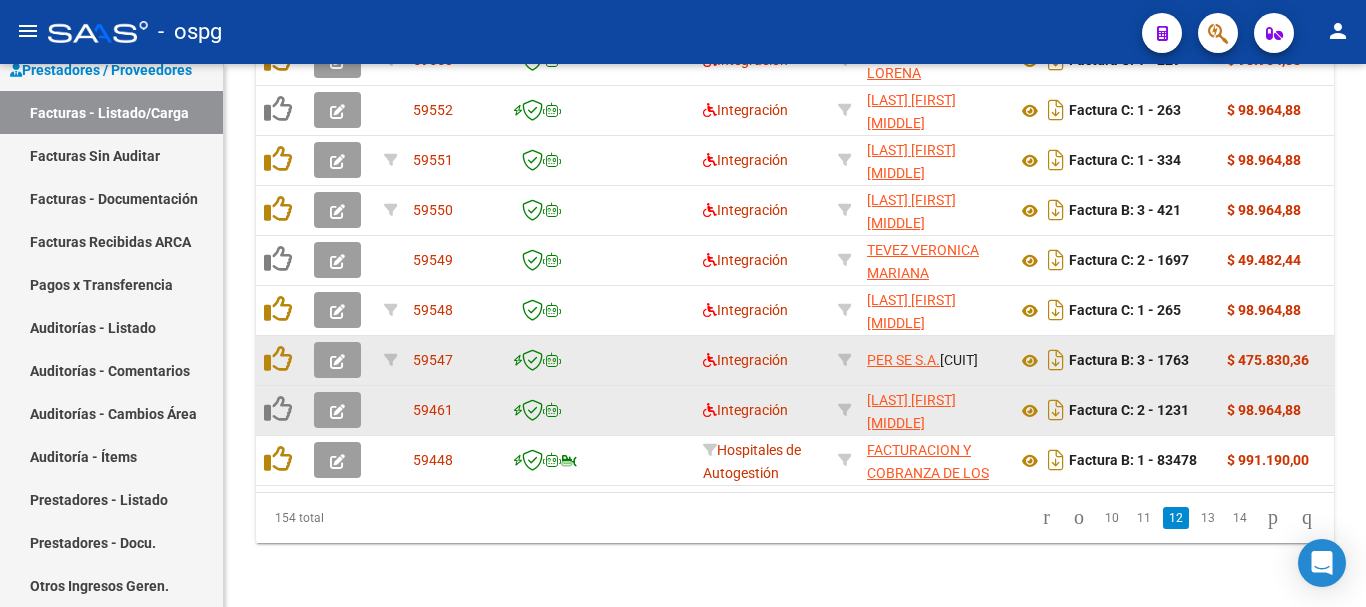click 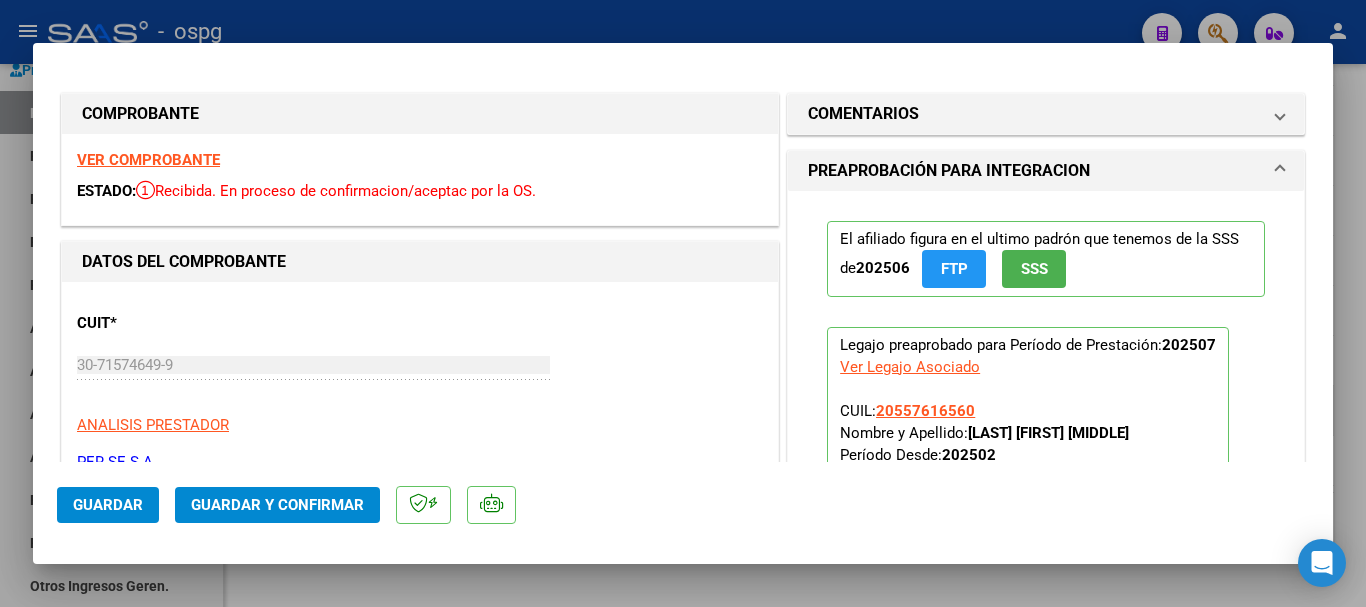 click on "VER COMPROBANTE" at bounding box center [148, 160] 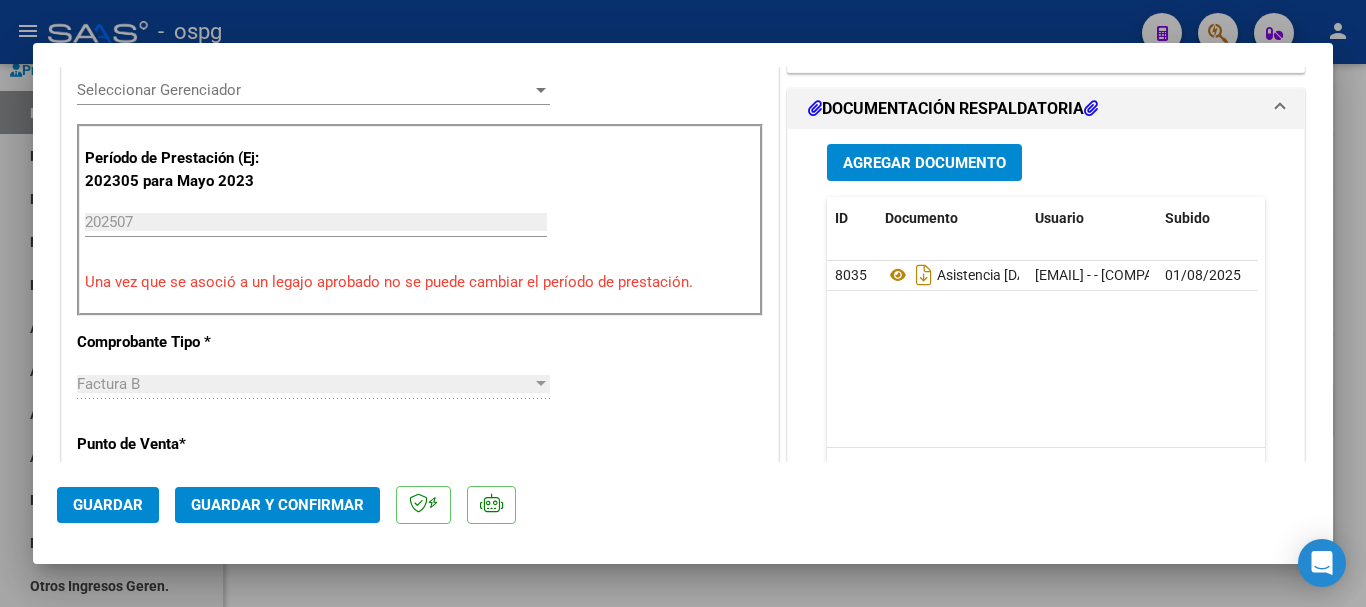 scroll, scrollTop: 600, scrollLeft: 0, axis: vertical 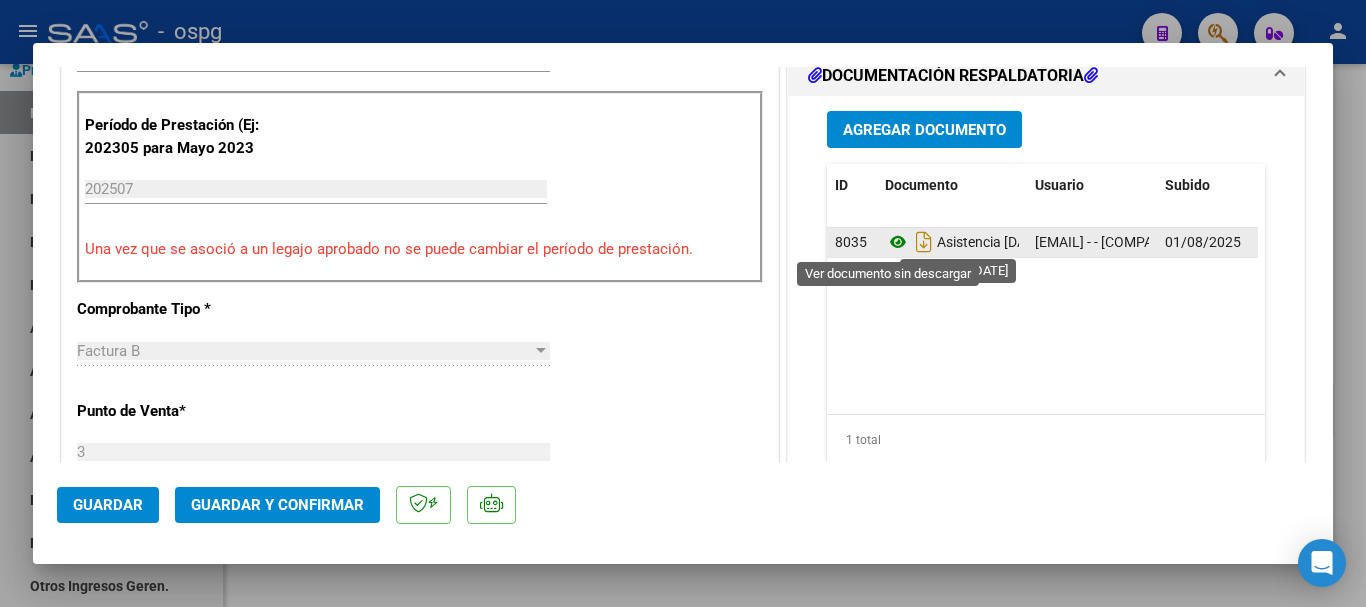 click 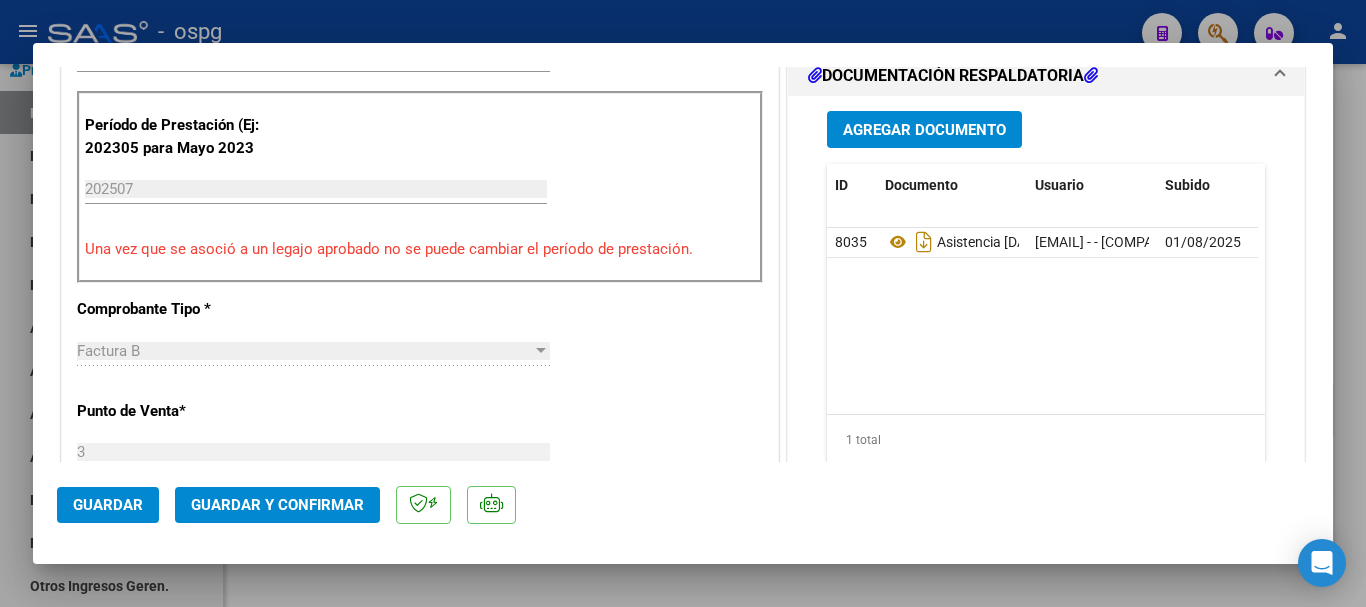 click at bounding box center (683, 303) 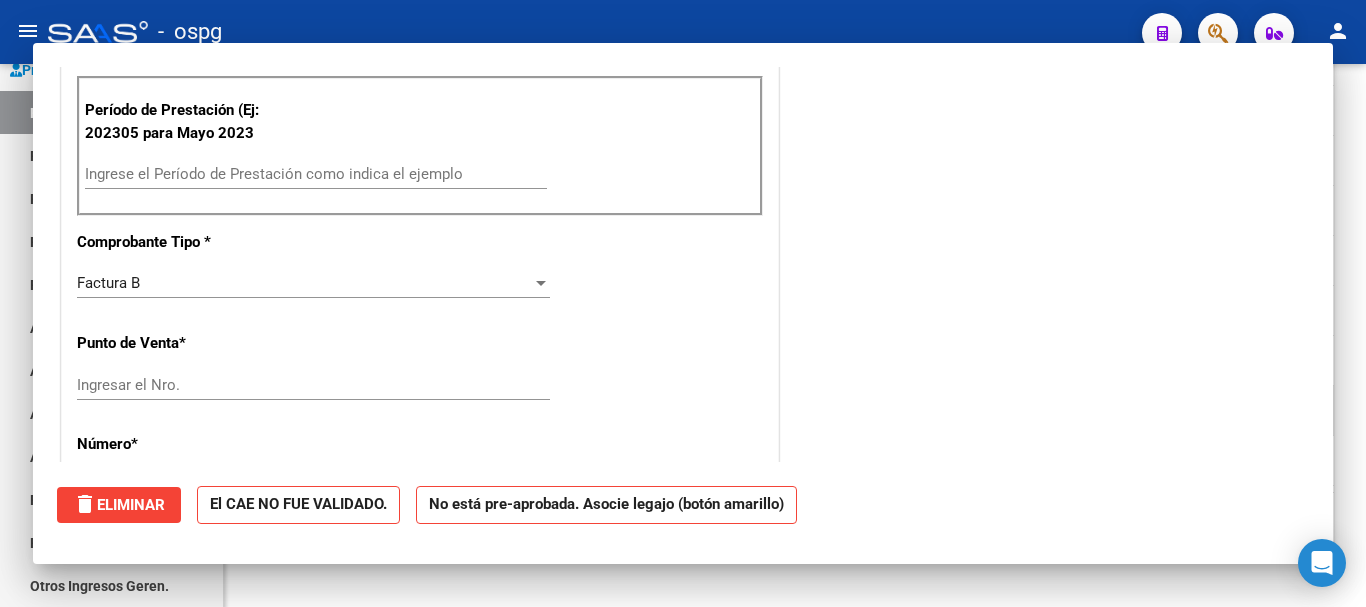 scroll, scrollTop: 585, scrollLeft: 0, axis: vertical 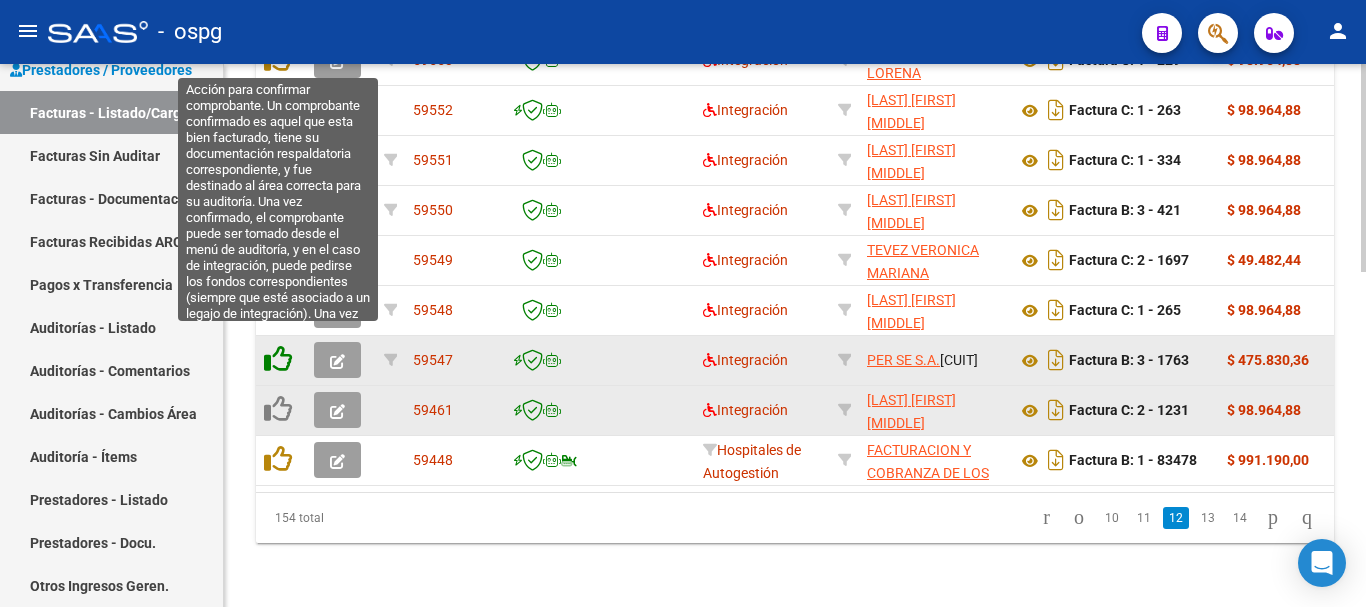 click 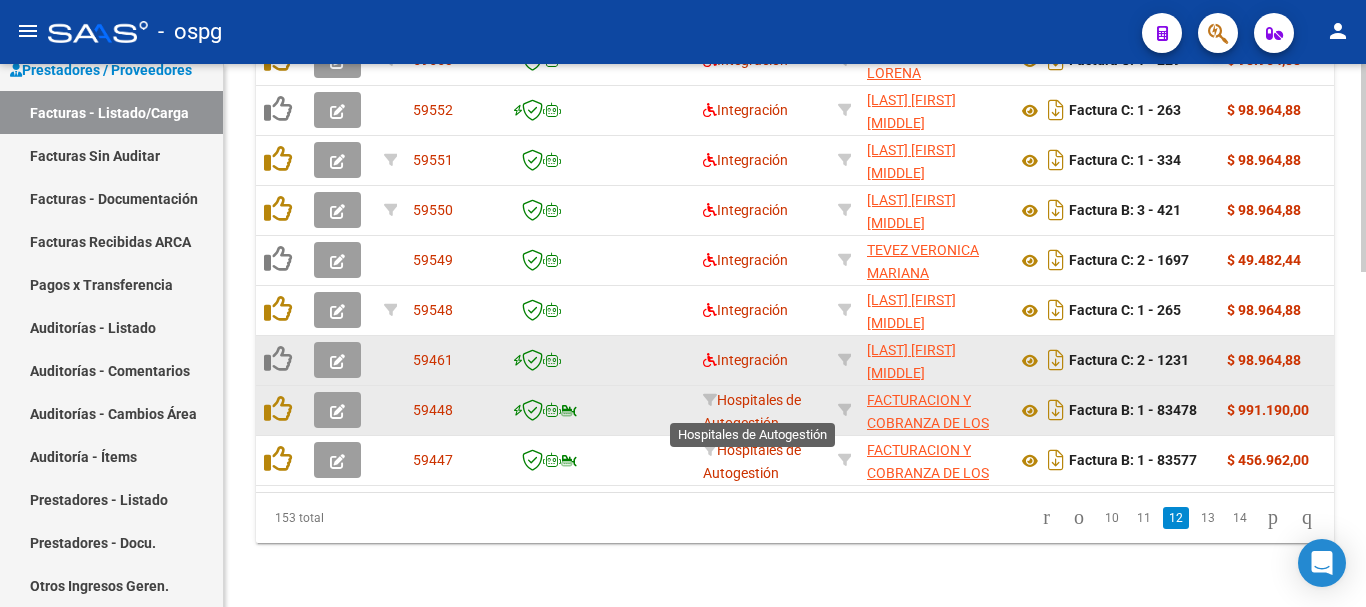 scroll, scrollTop: 877, scrollLeft: 0, axis: vertical 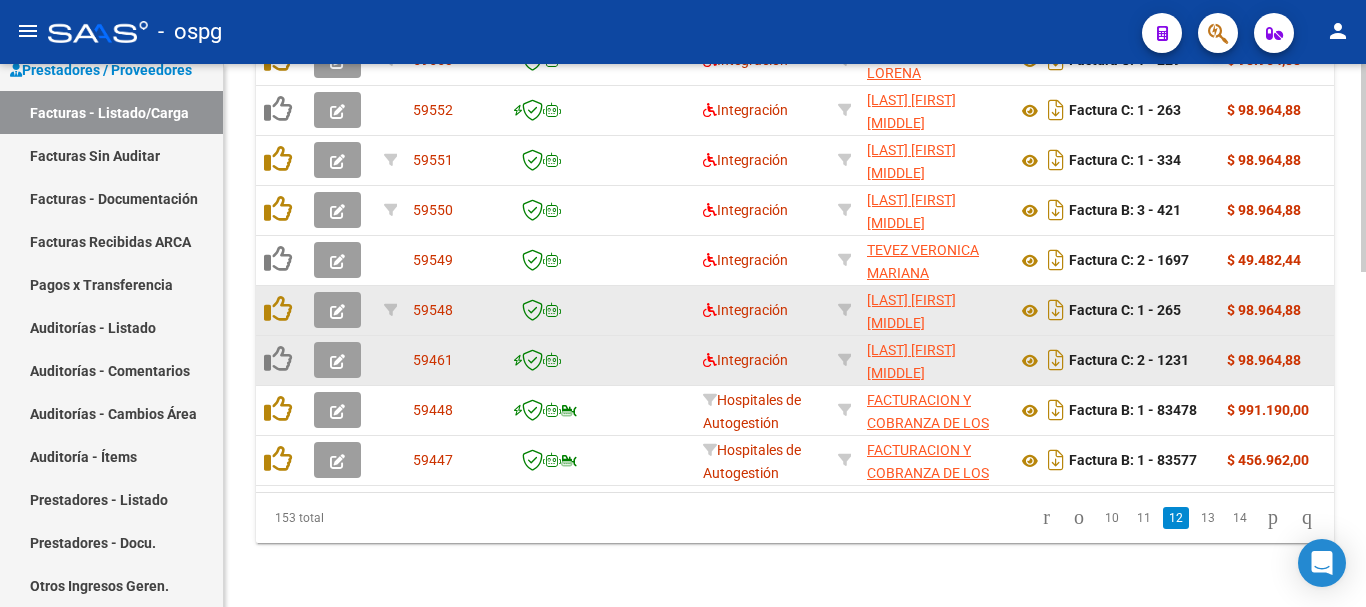 click 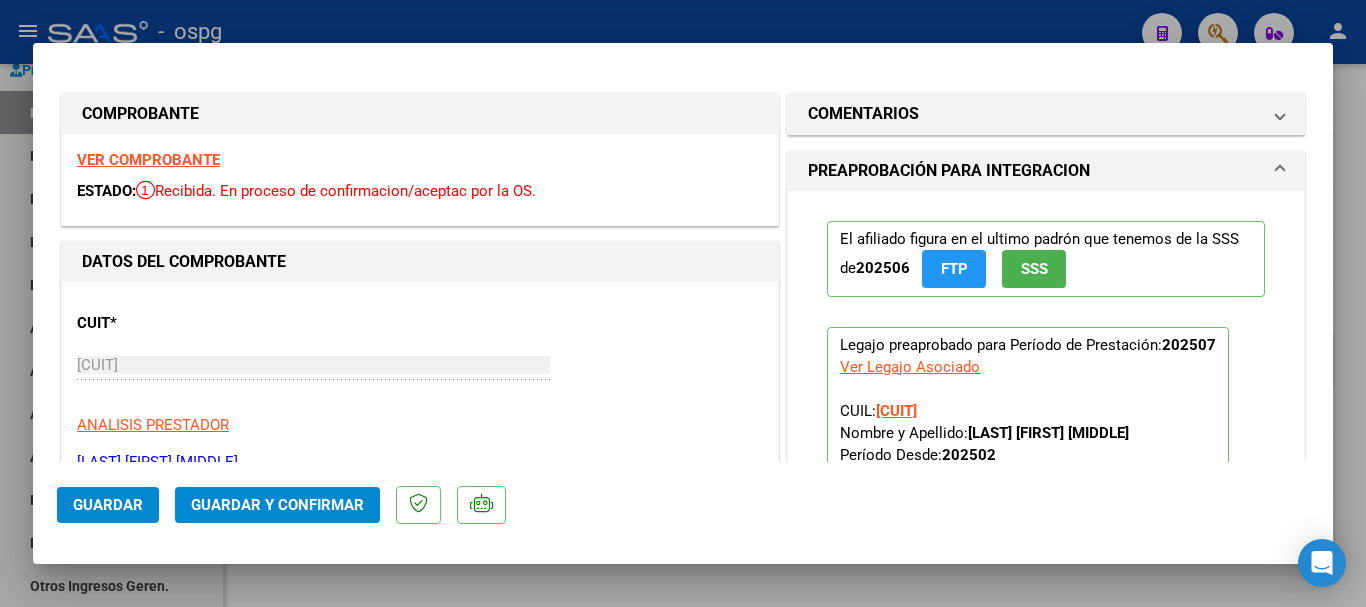 click on "VER COMPROBANTE" at bounding box center (148, 160) 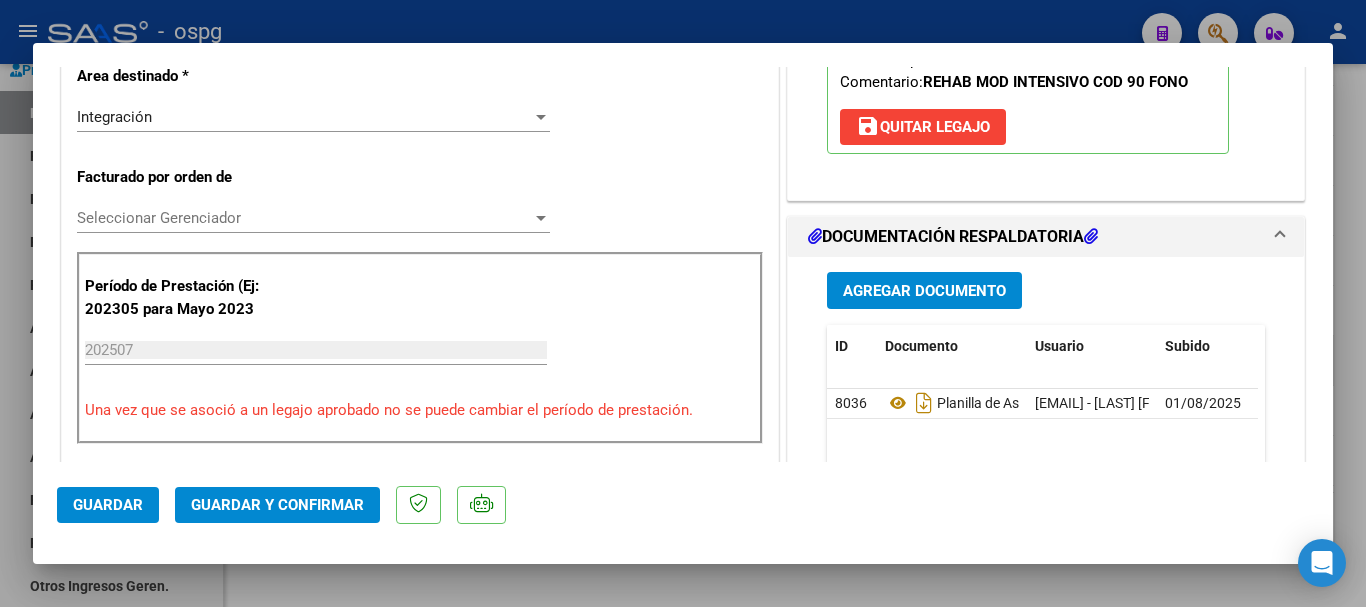 scroll, scrollTop: 500, scrollLeft: 0, axis: vertical 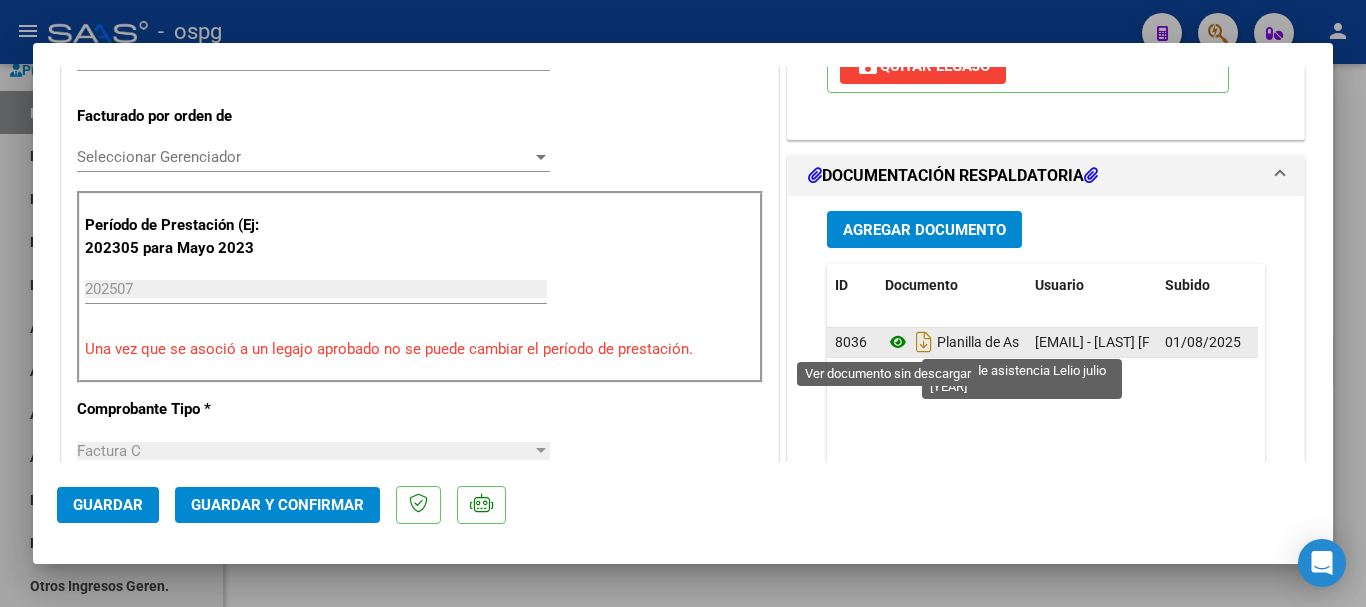 click 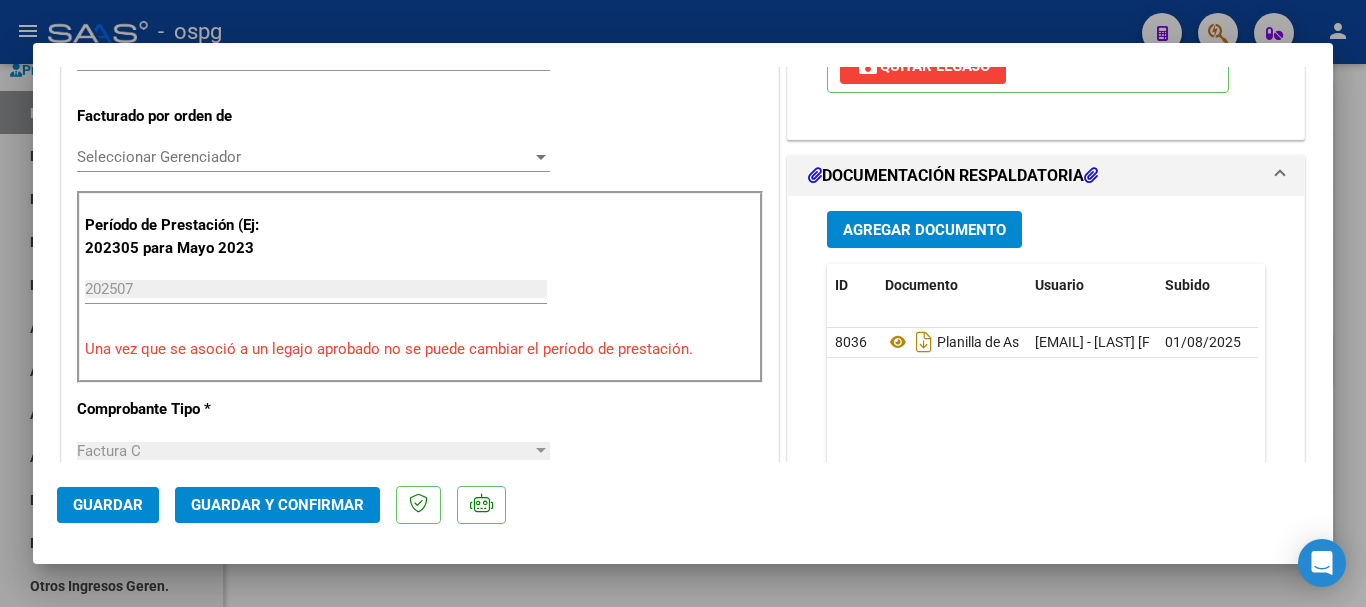 click at bounding box center [683, 303] 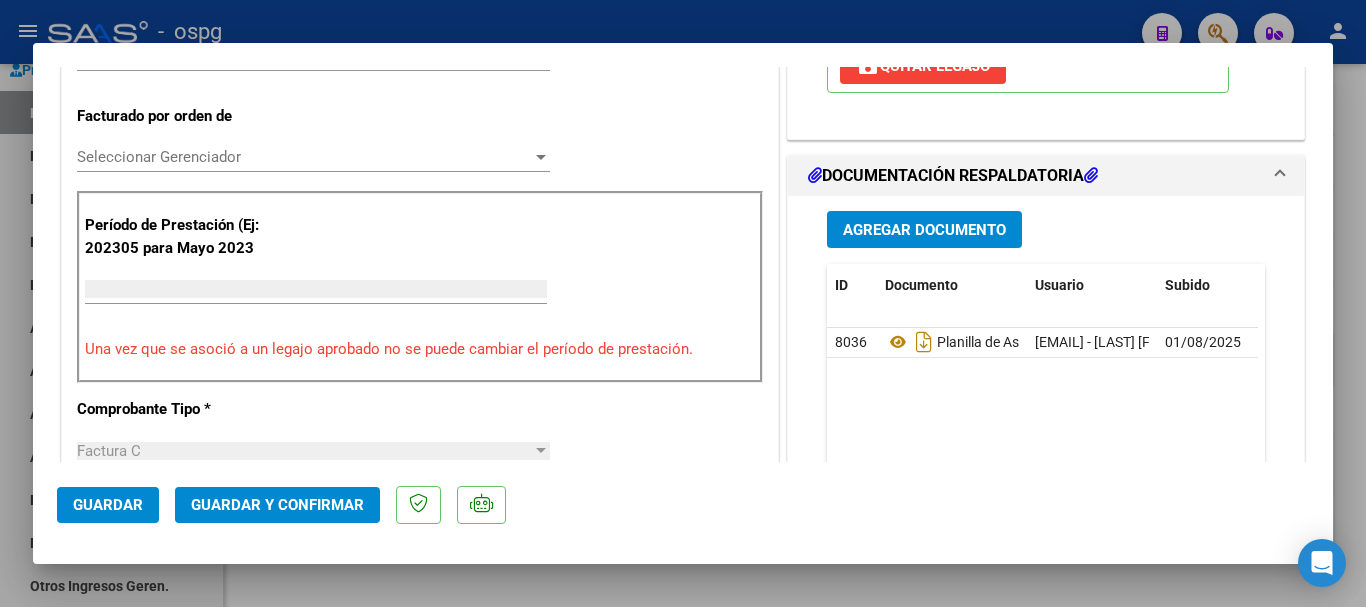 scroll, scrollTop: 0, scrollLeft: 0, axis: both 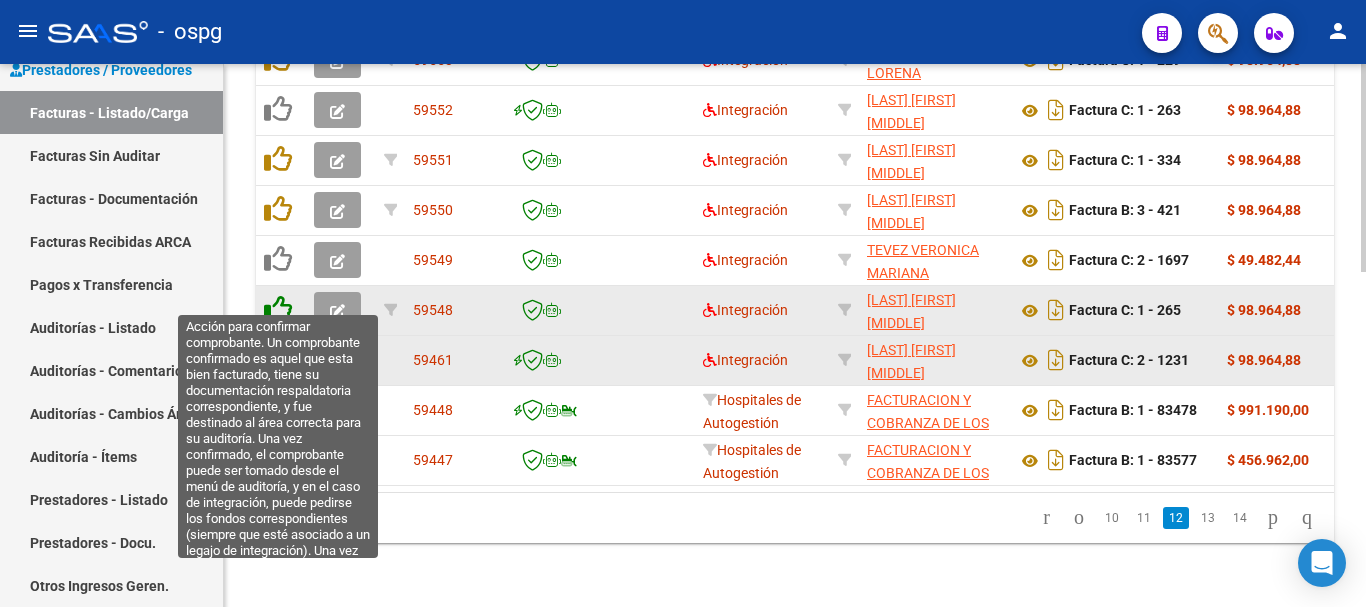 click 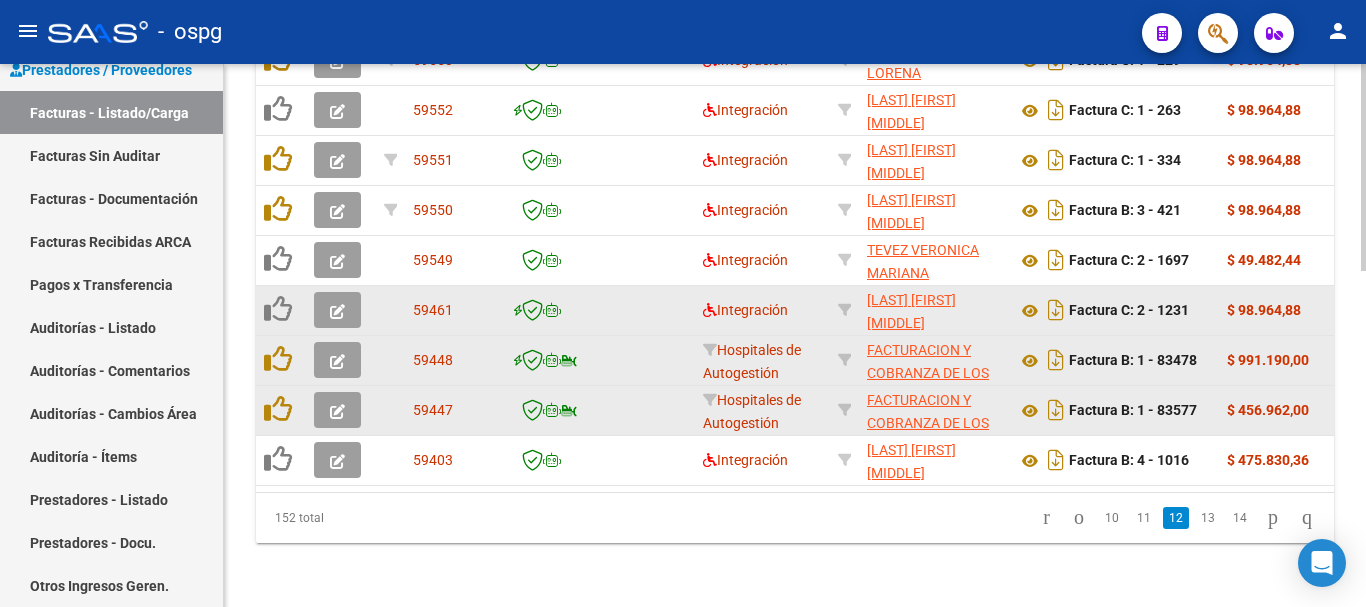 scroll, scrollTop: 877, scrollLeft: 0, axis: vertical 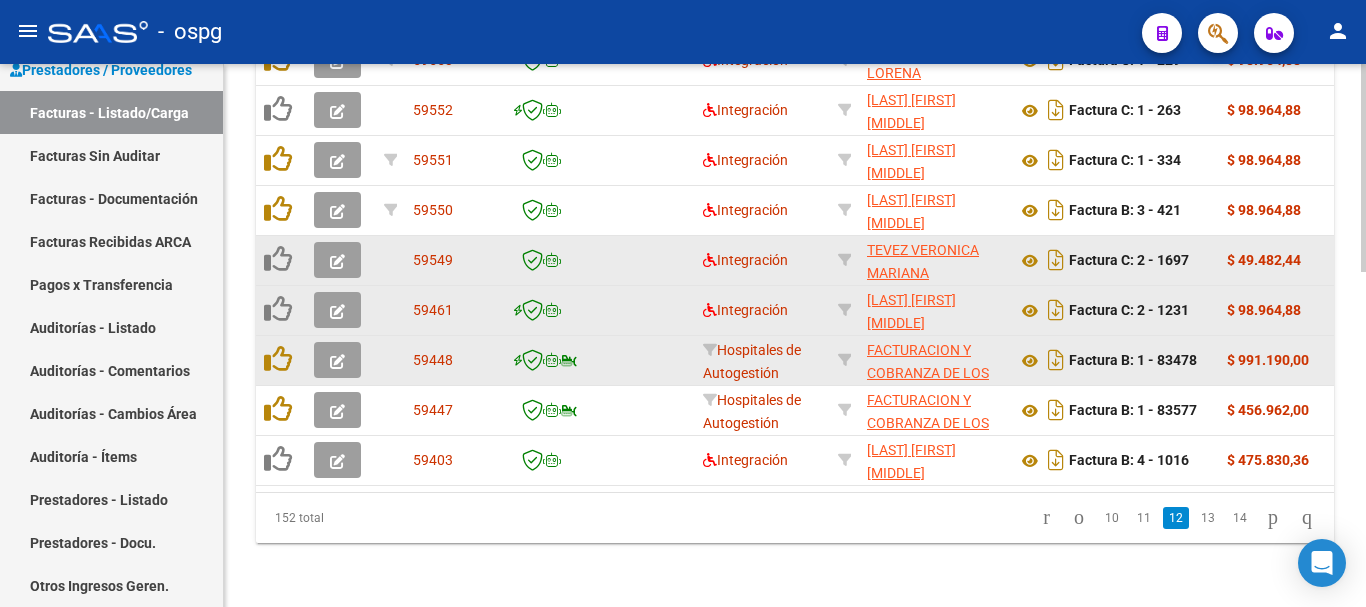click 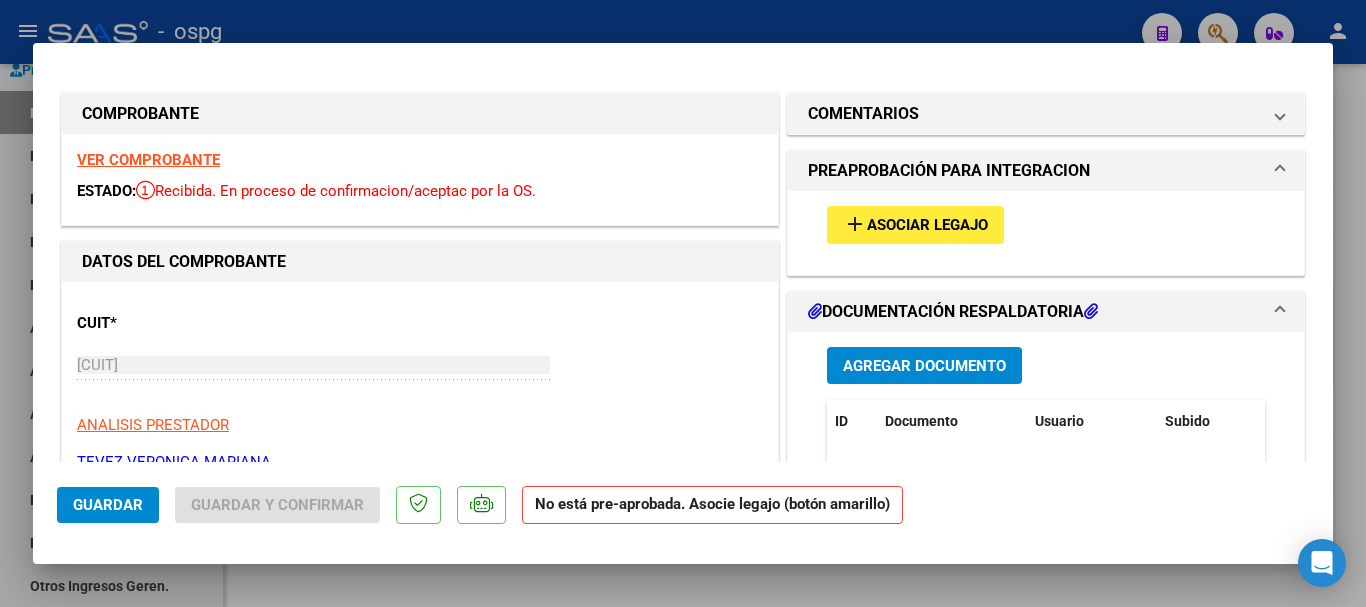 click on "VER COMPROBANTE" at bounding box center (148, 160) 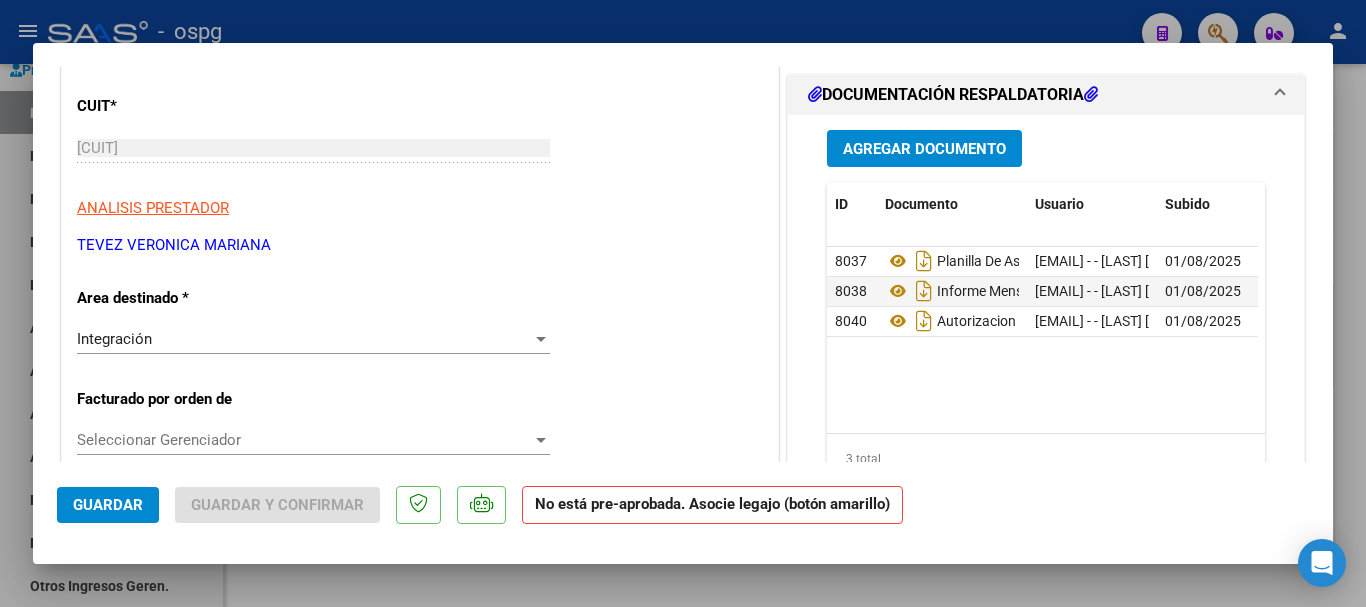 scroll, scrollTop: 200, scrollLeft: 0, axis: vertical 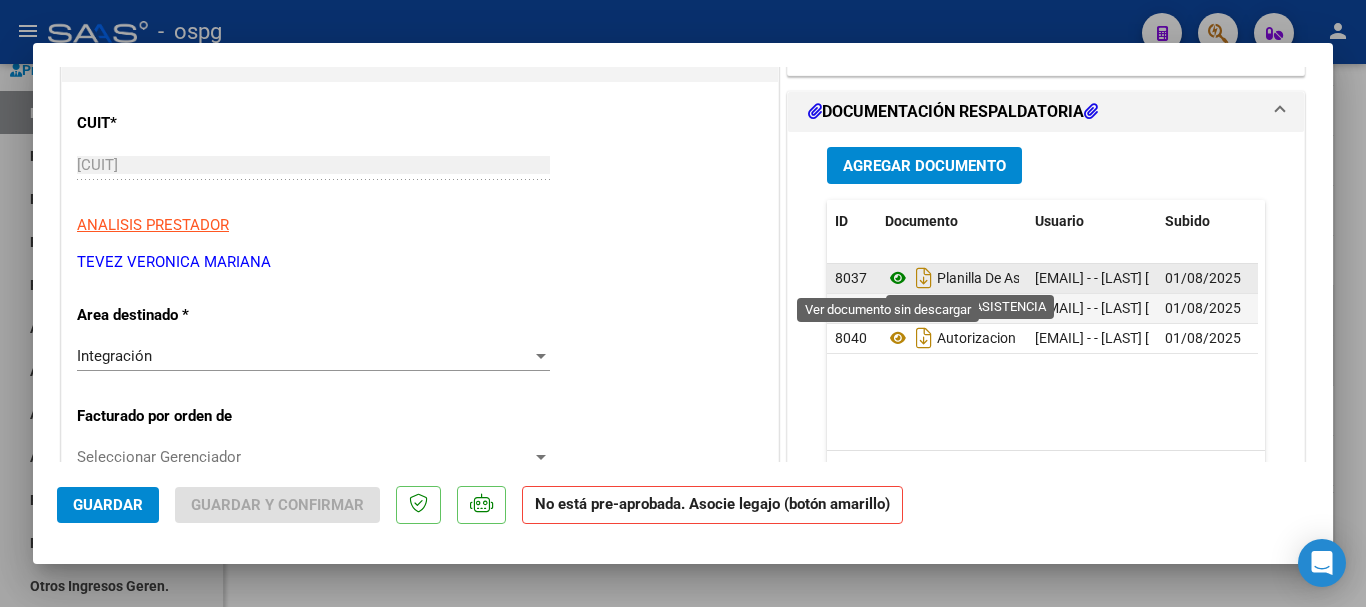 click 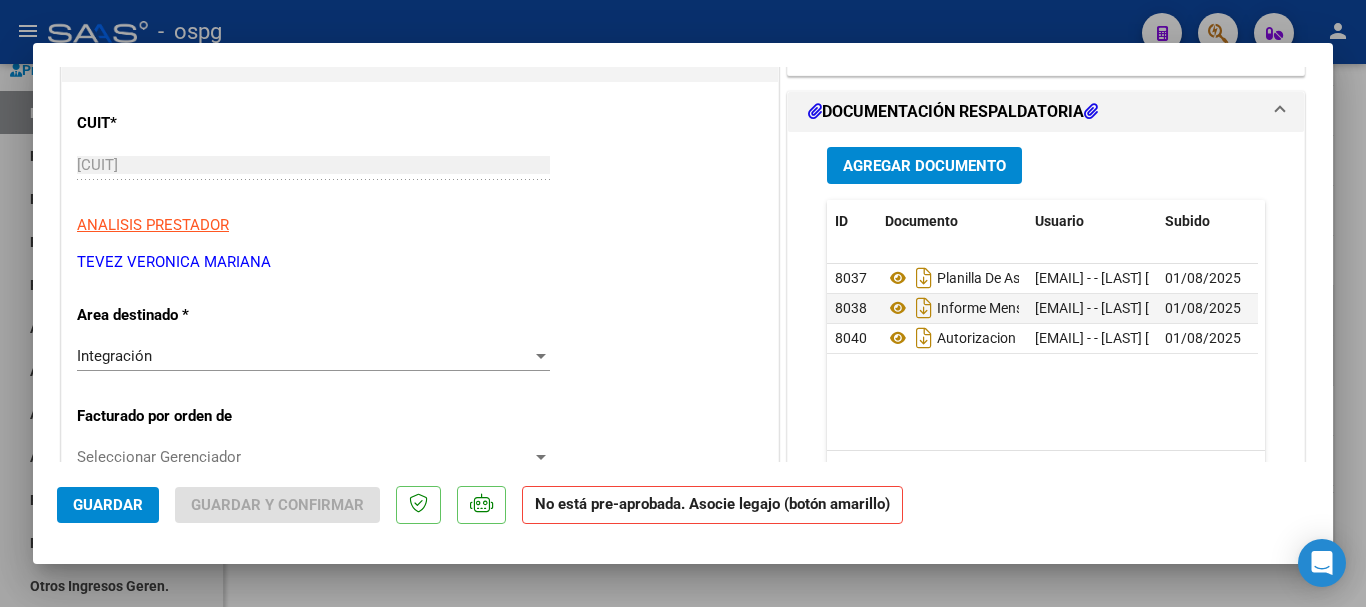 click at bounding box center (683, 303) 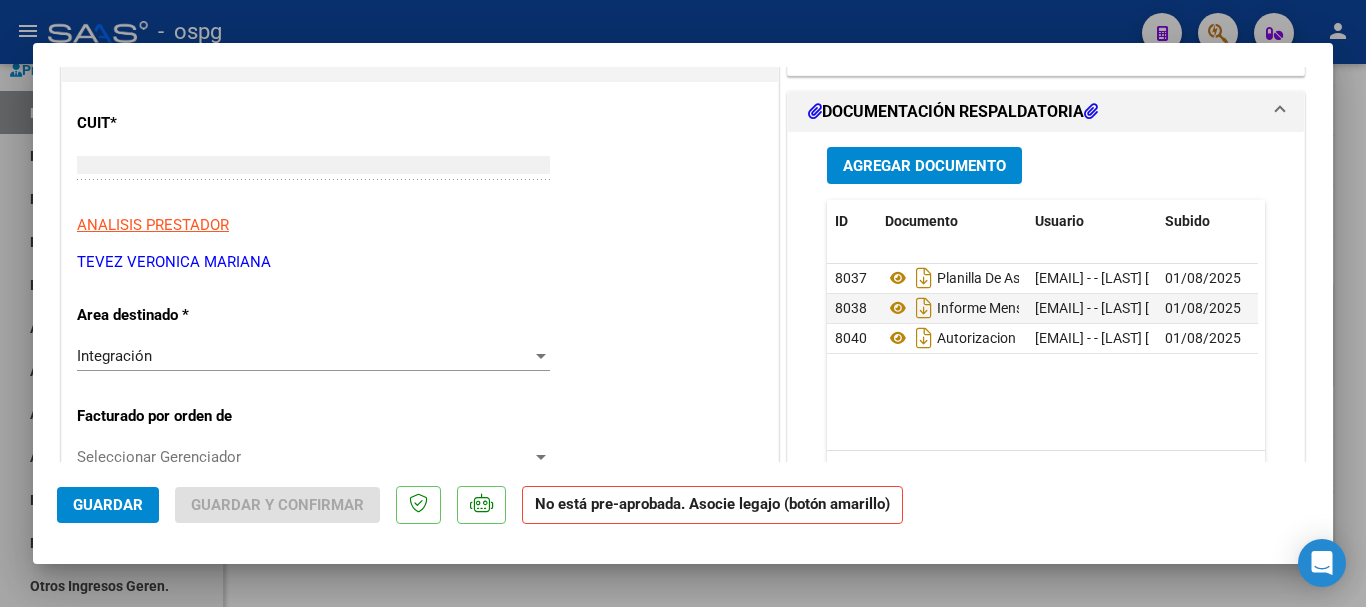 scroll, scrollTop: 222, scrollLeft: 0, axis: vertical 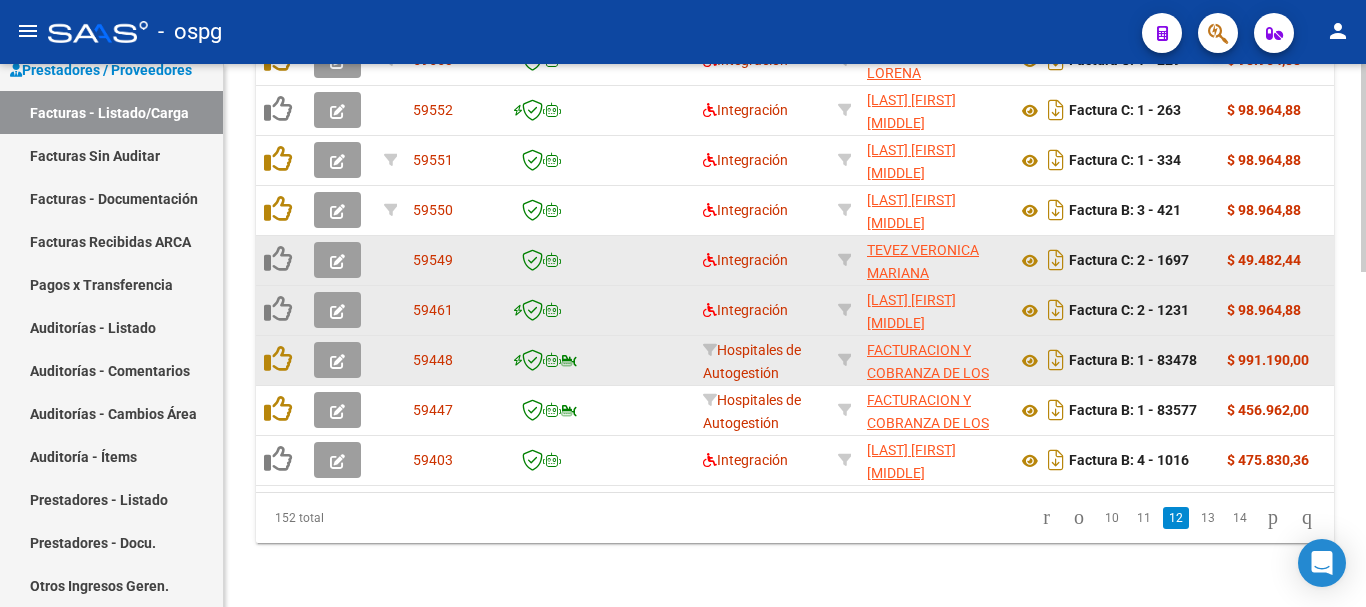 click 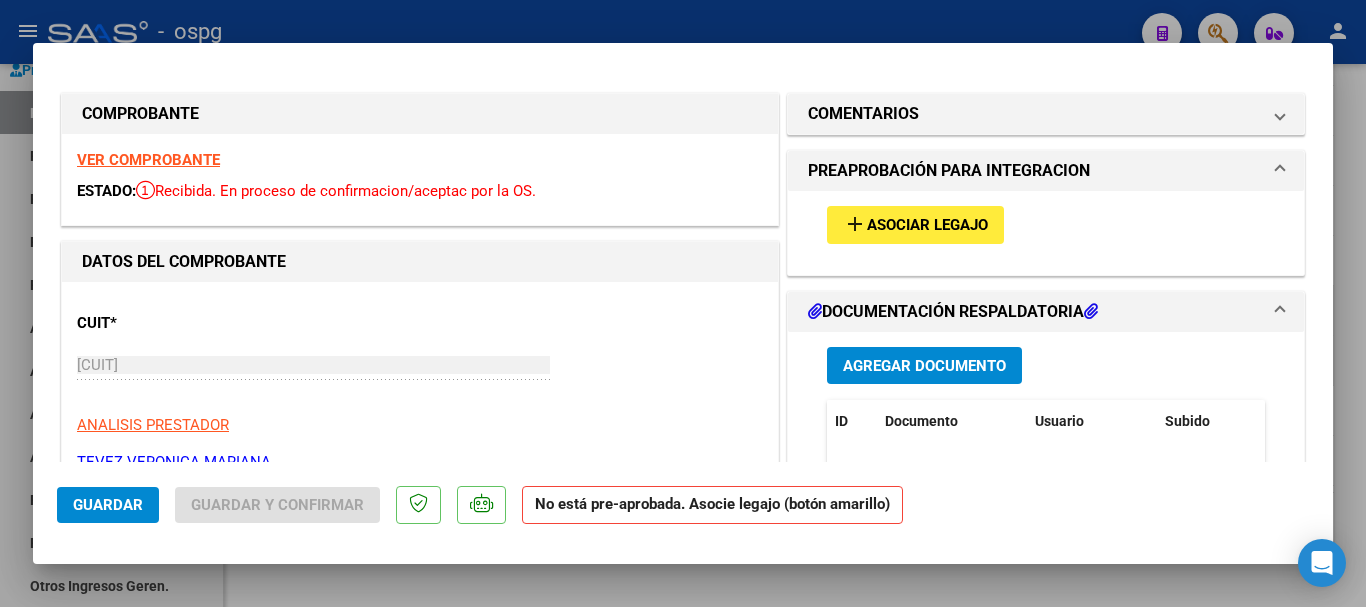 click on "Asociar Legajo" at bounding box center [927, 226] 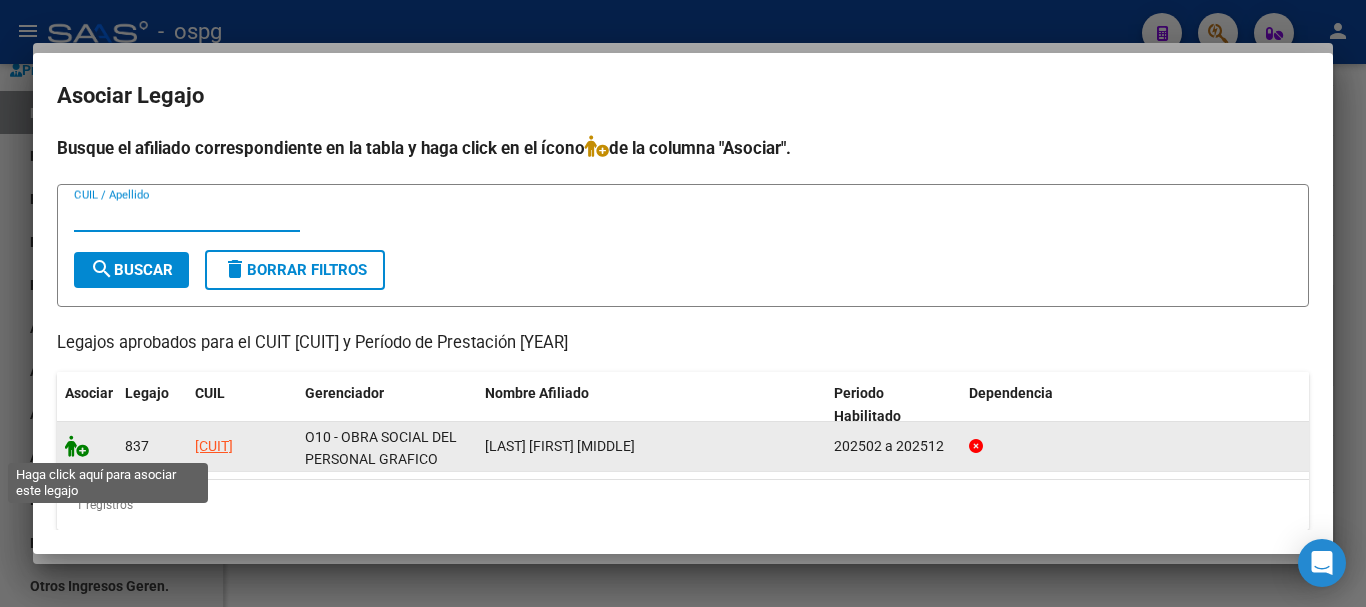 click 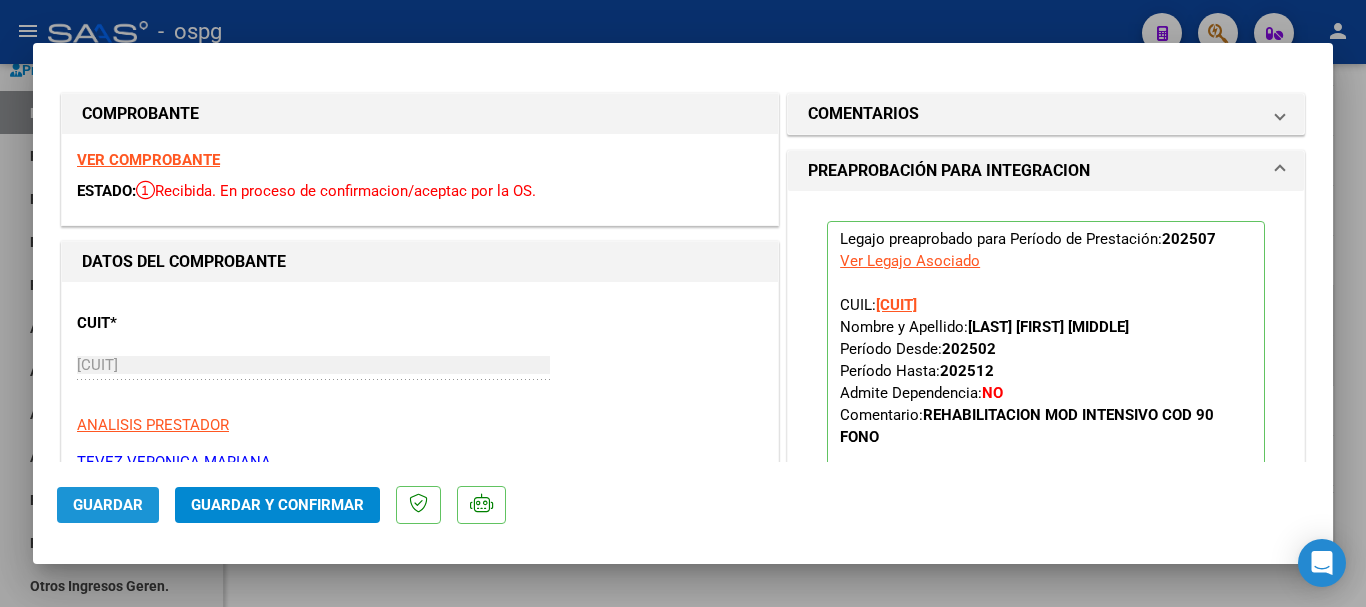 click on "Guardar" 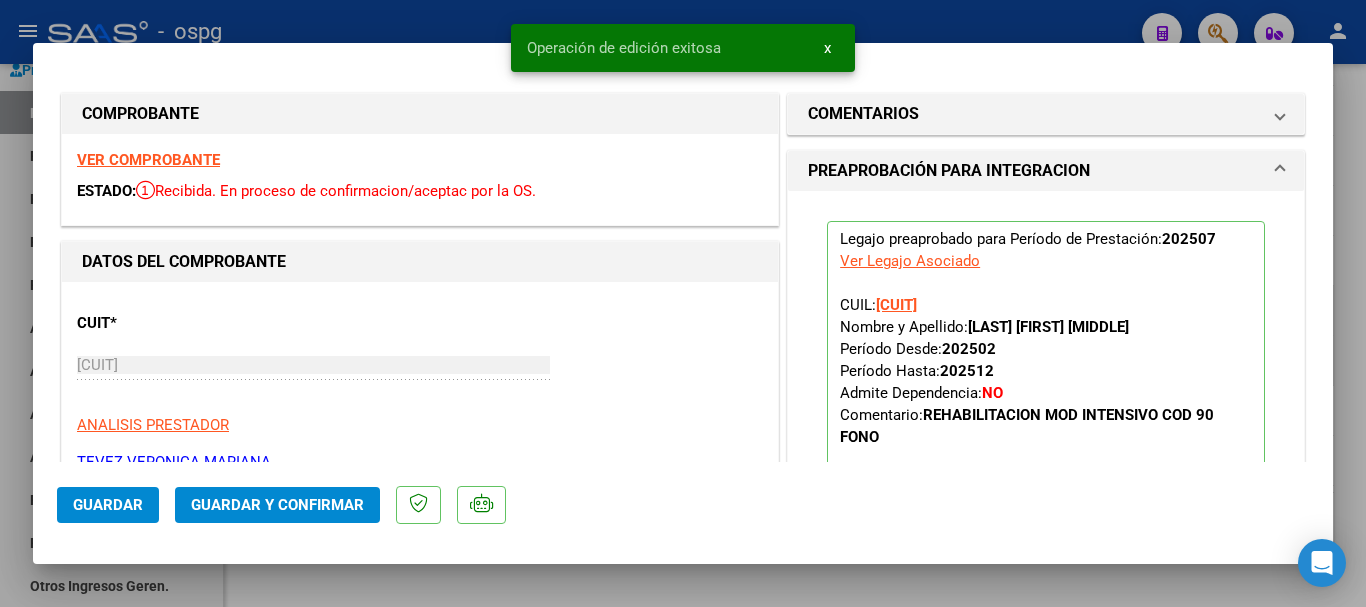 click at bounding box center (683, 303) 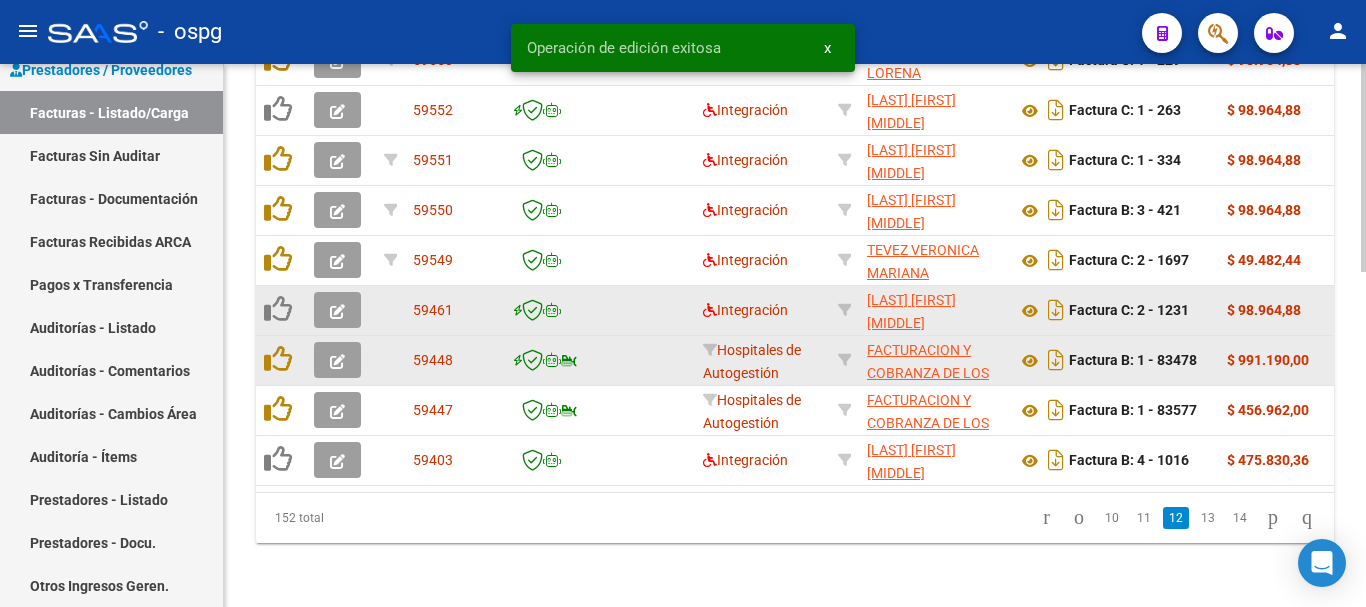 scroll, scrollTop: 877, scrollLeft: 0, axis: vertical 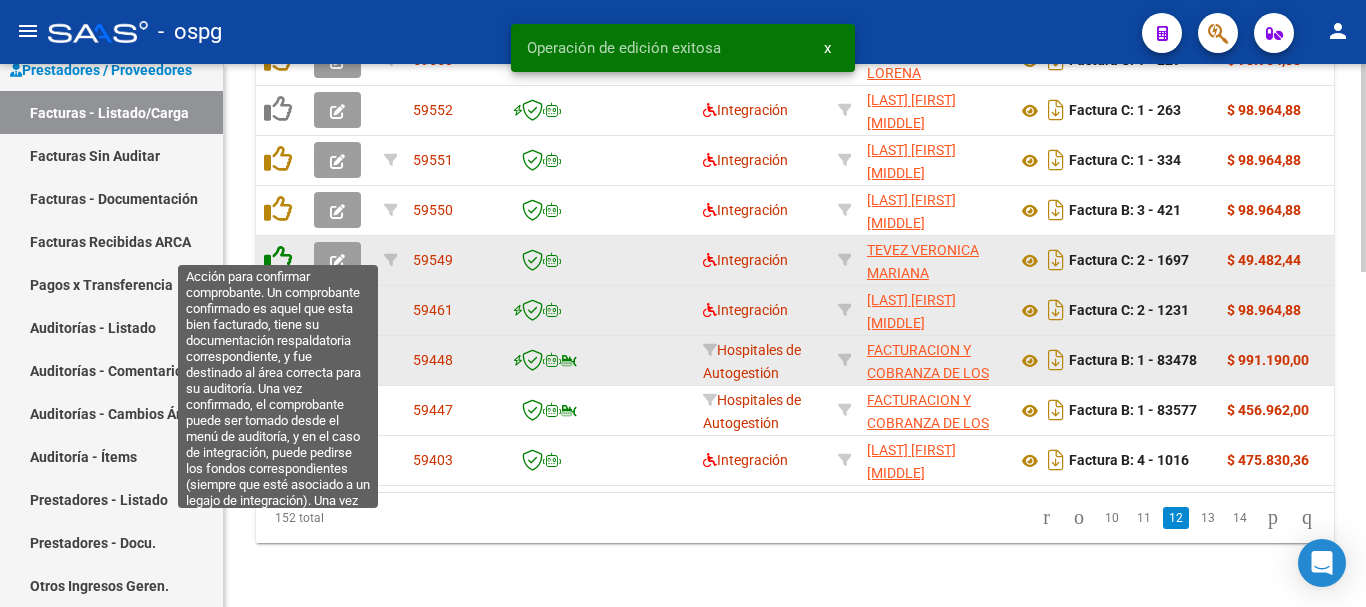 click 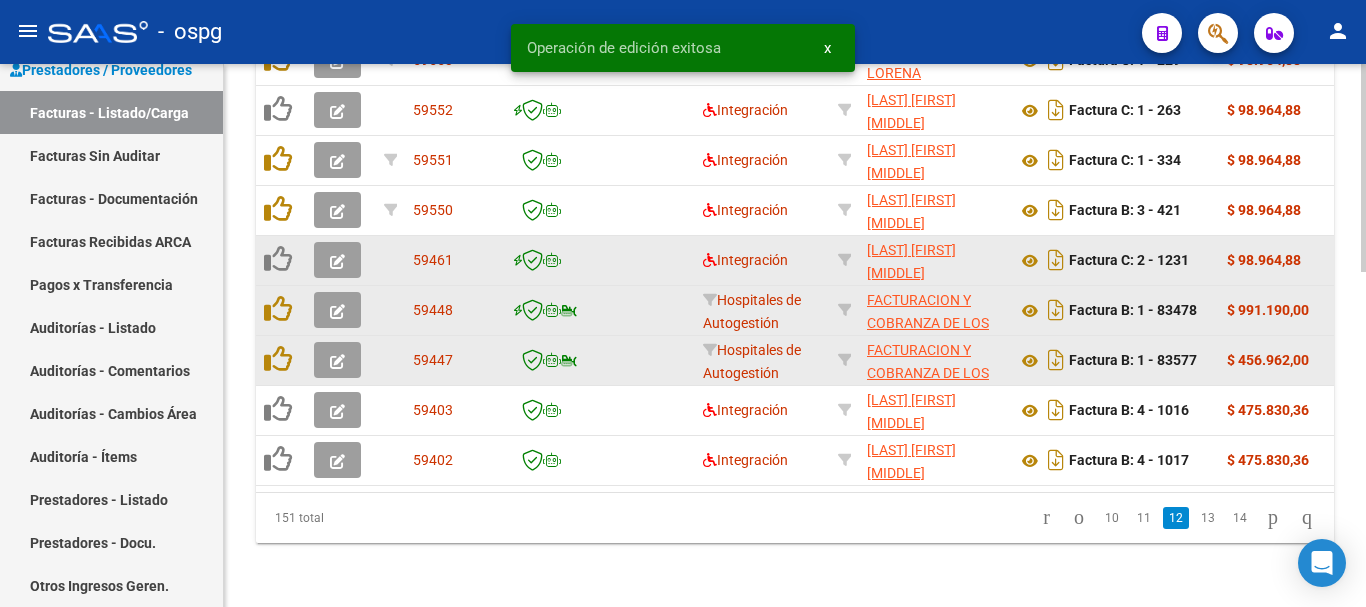 scroll, scrollTop: 877, scrollLeft: 0, axis: vertical 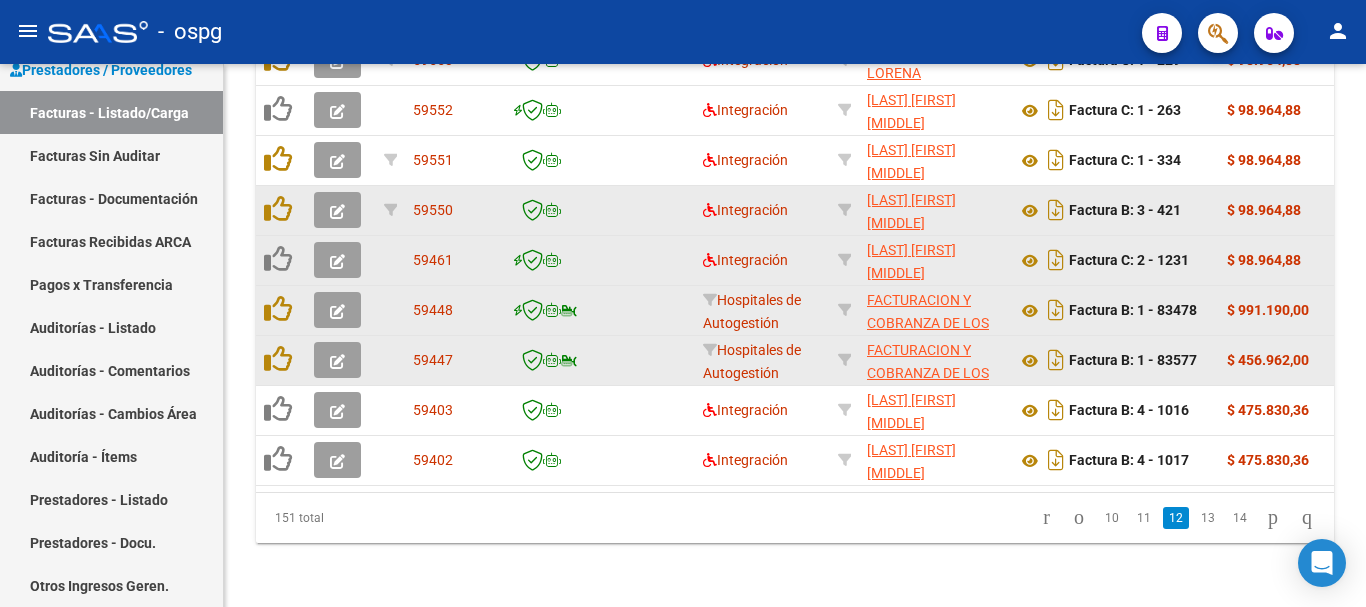 click 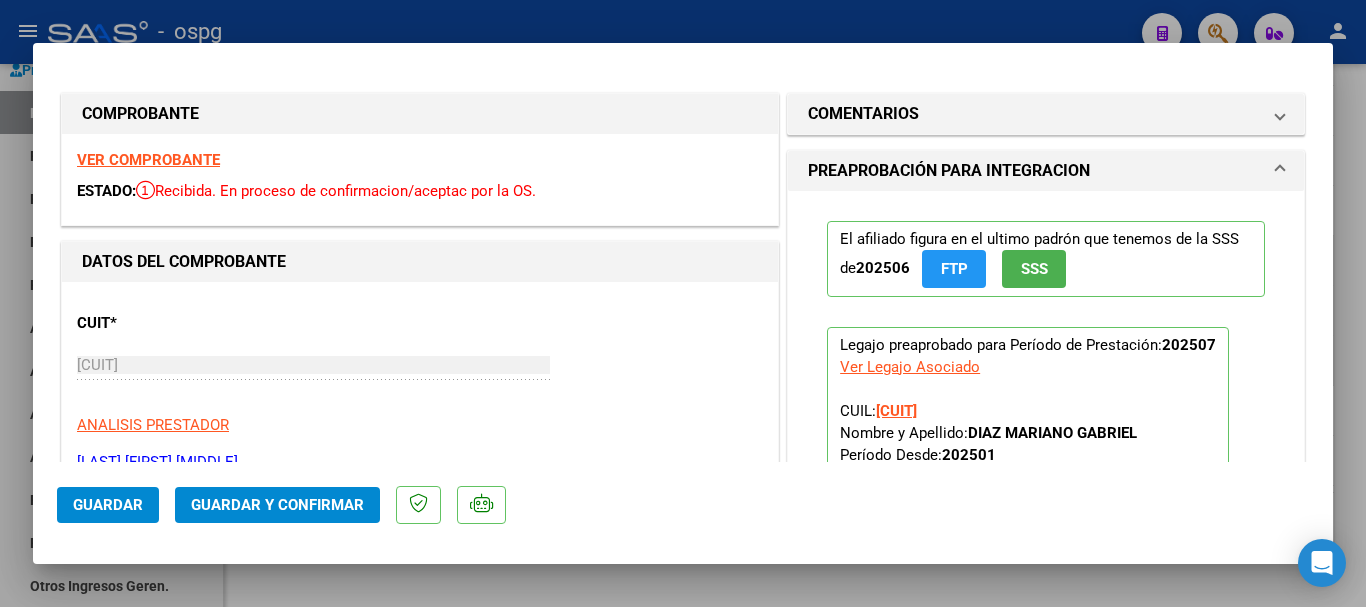 click on "VER COMPROBANTE" at bounding box center [148, 160] 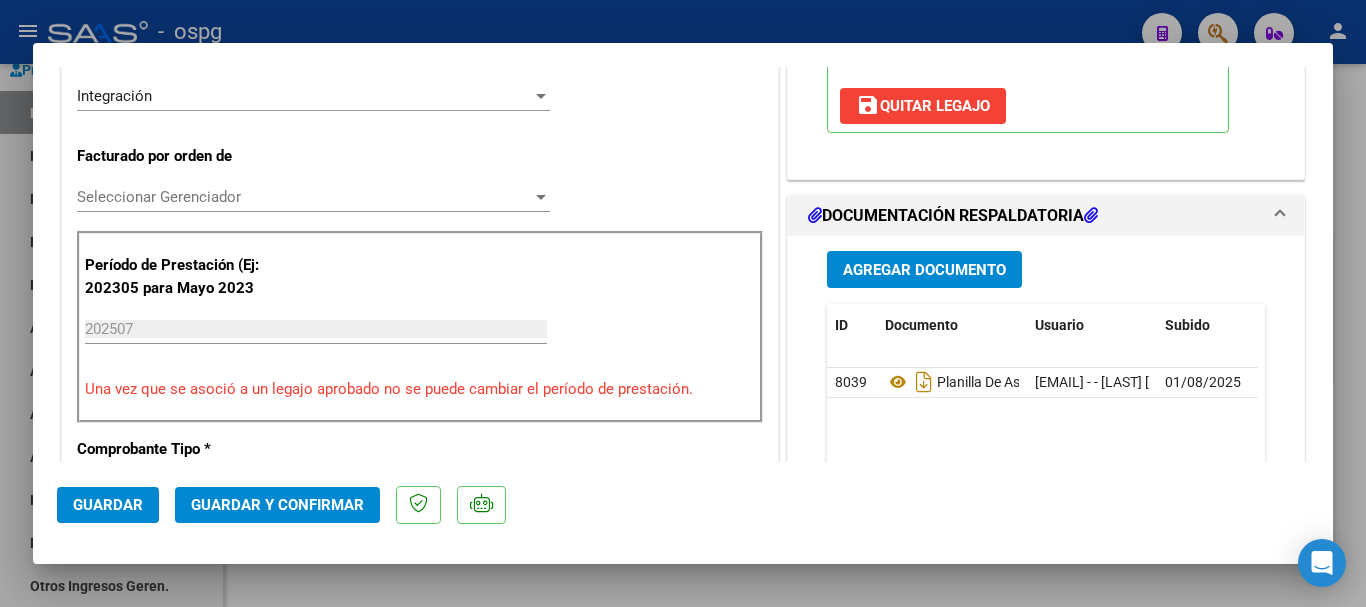 scroll, scrollTop: 500, scrollLeft: 0, axis: vertical 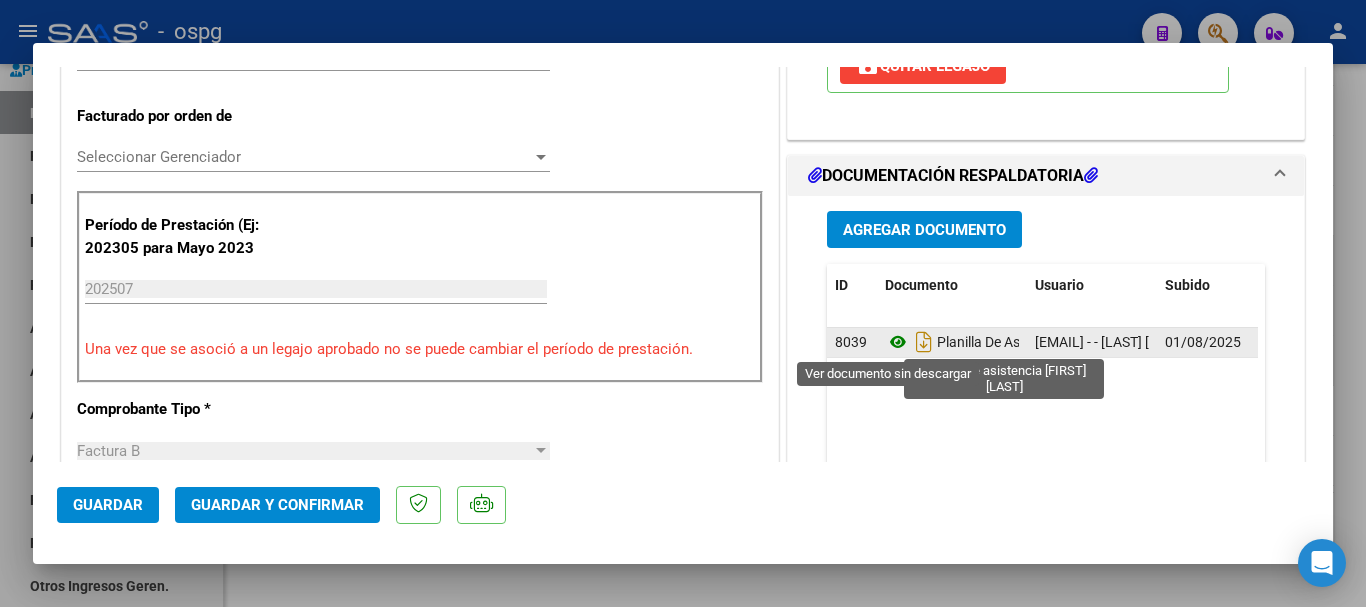 click 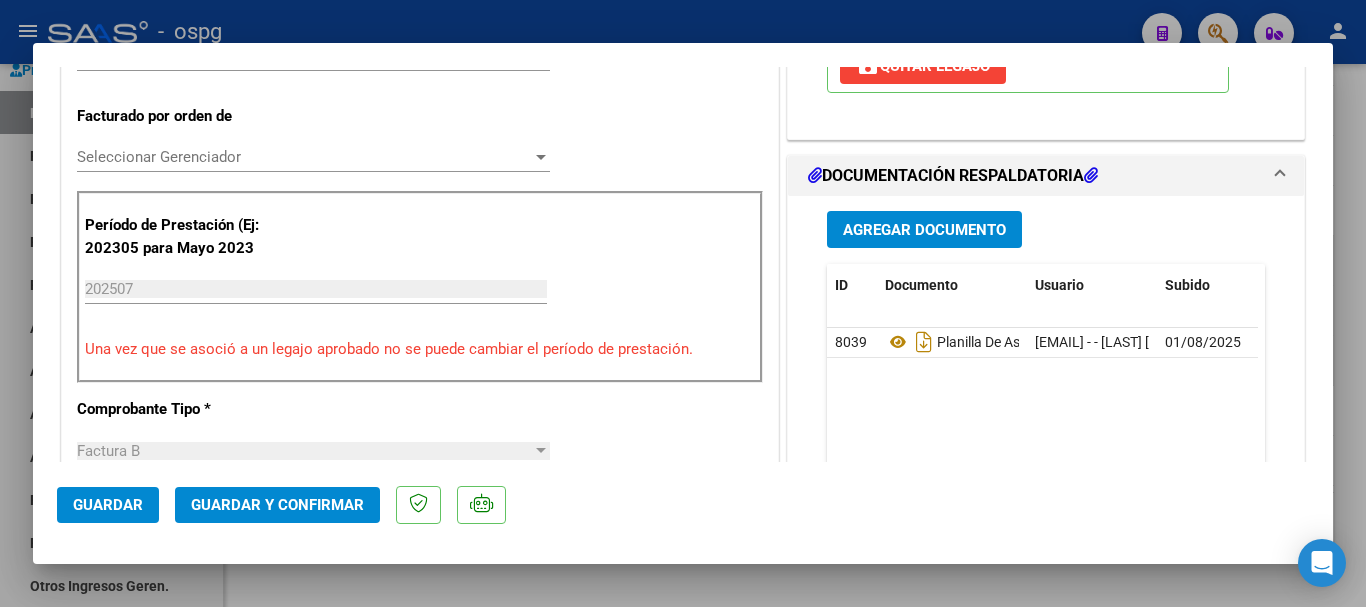 click at bounding box center (683, 303) 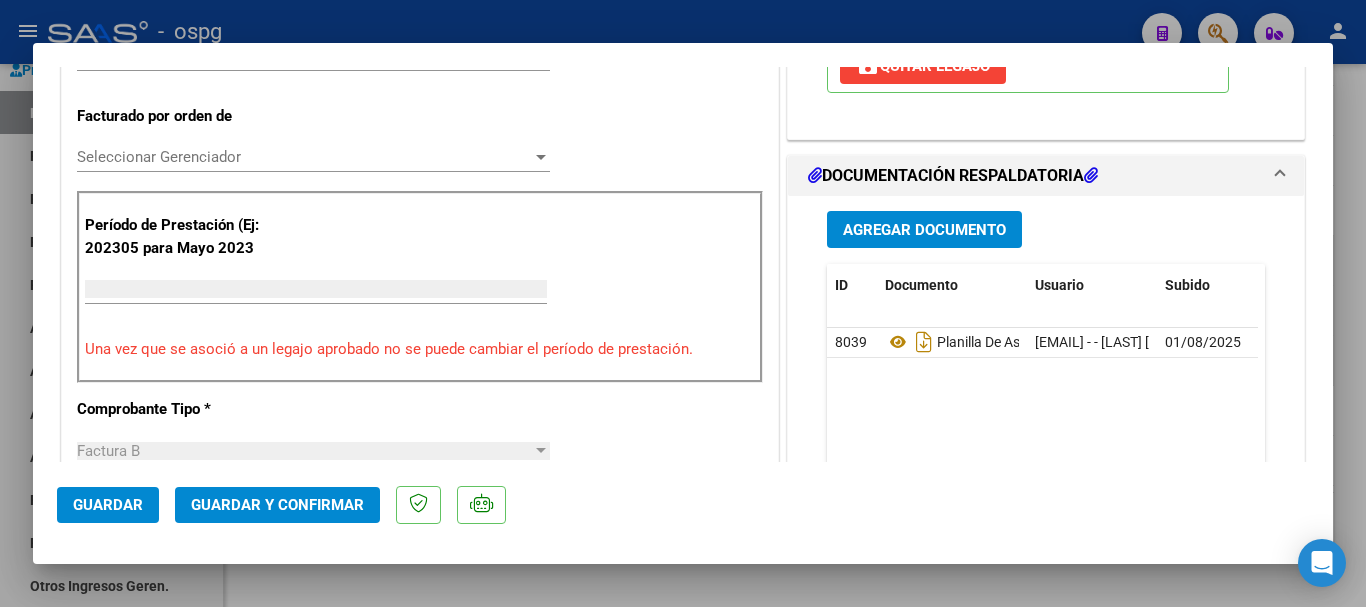 scroll, scrollTop: 485, scrollLeft: 0, axis: vertical 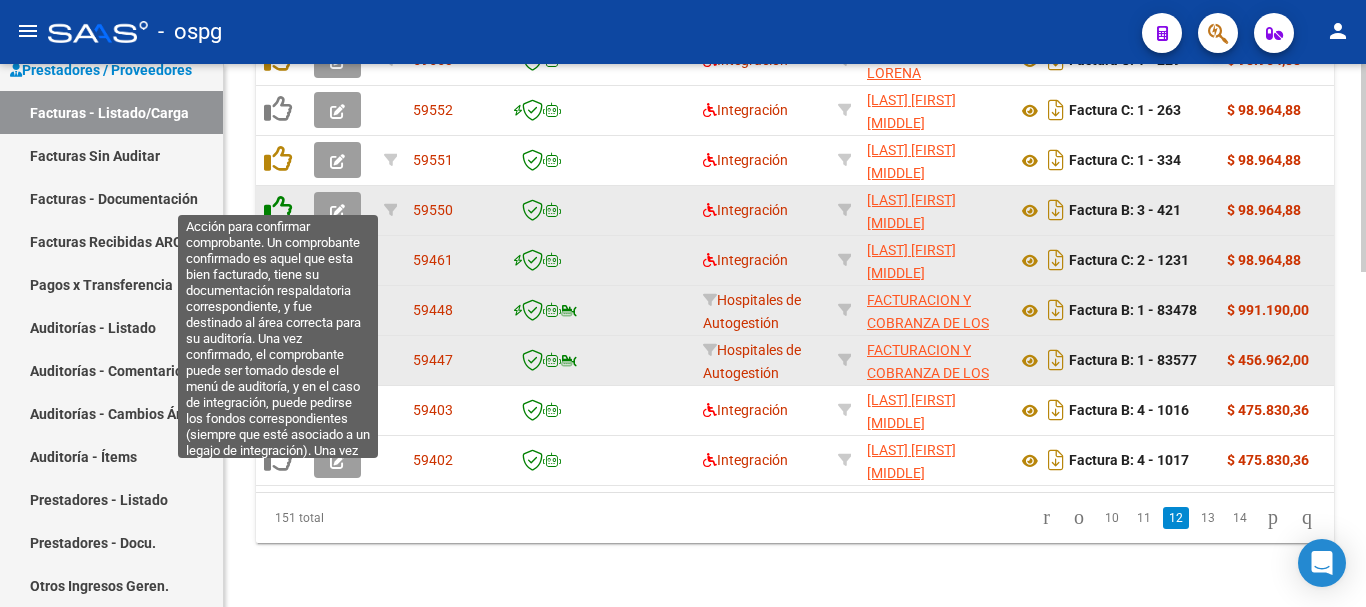 click 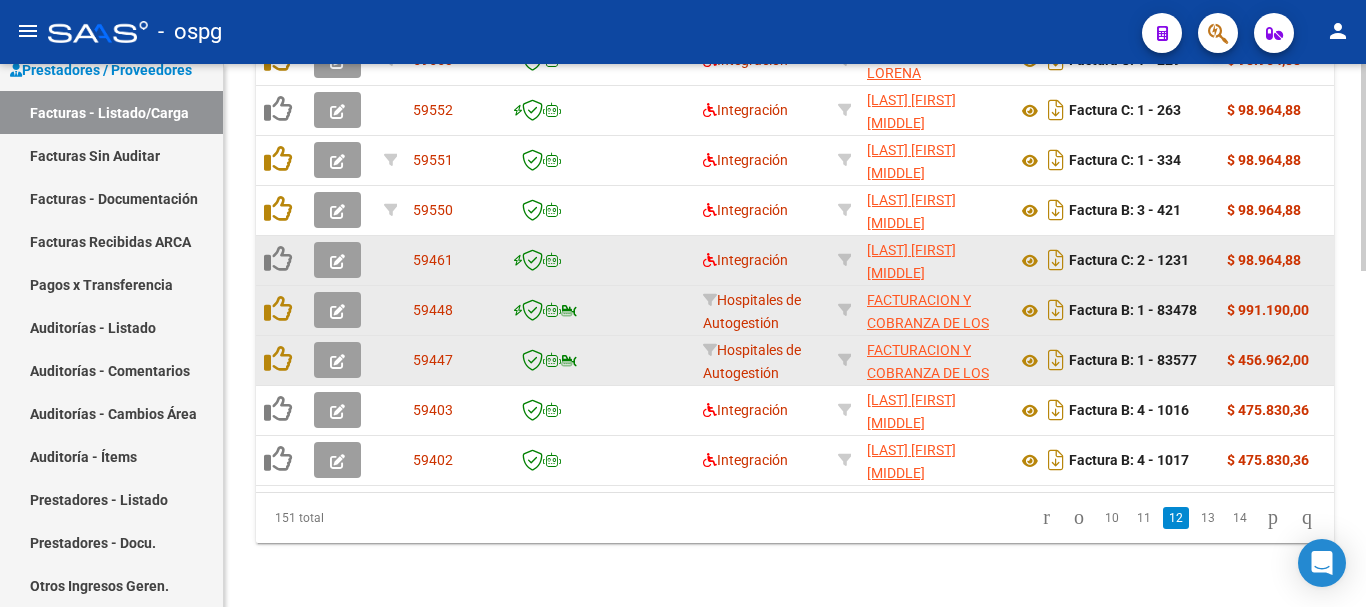 scroll, scrollTop: 877, scrollLeft: 0, axis: vertical 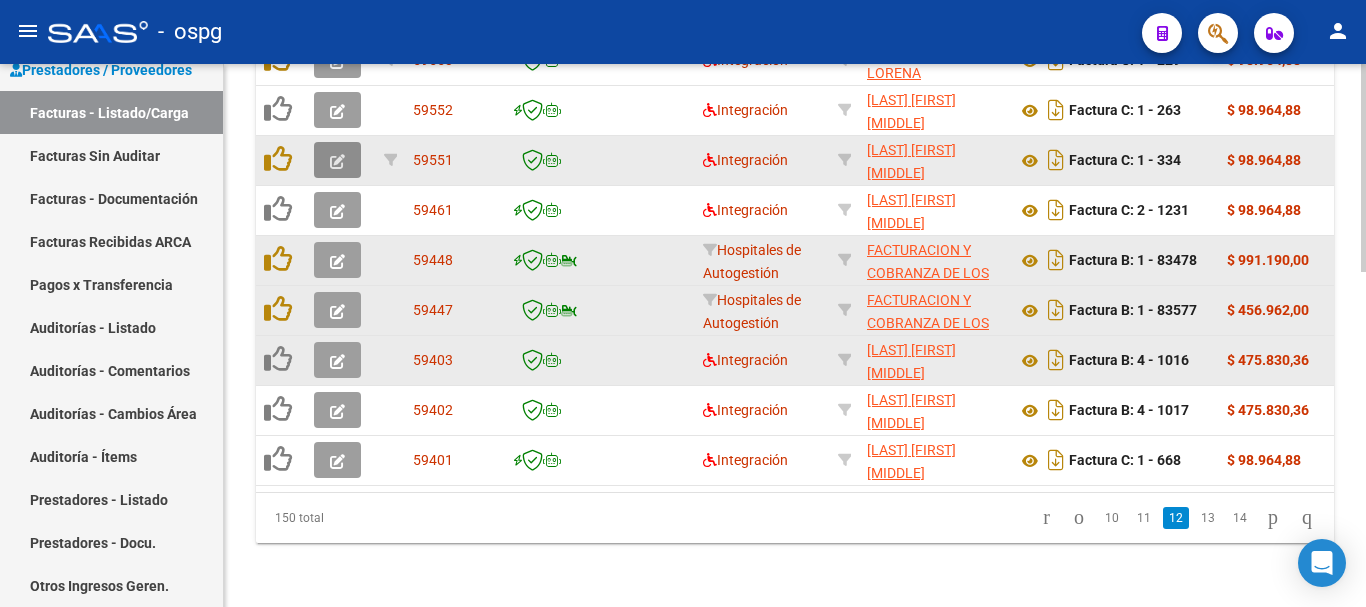 click 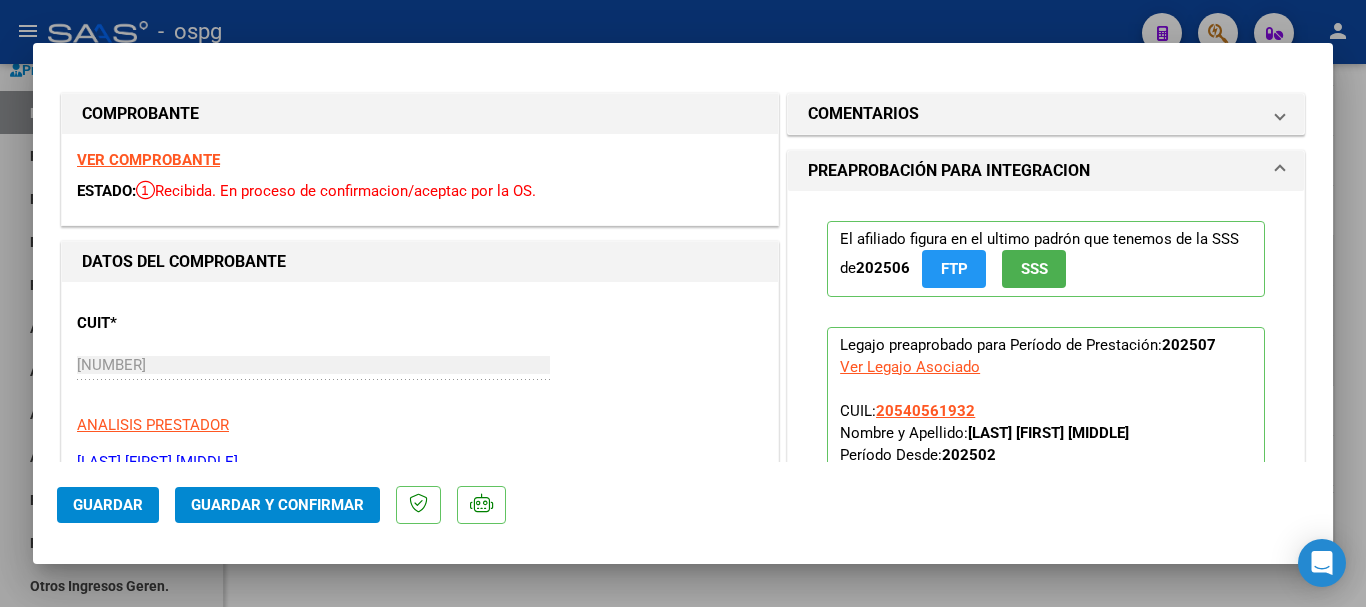 click on "VER COMPROBANTE" at bounding box center (148, 160) 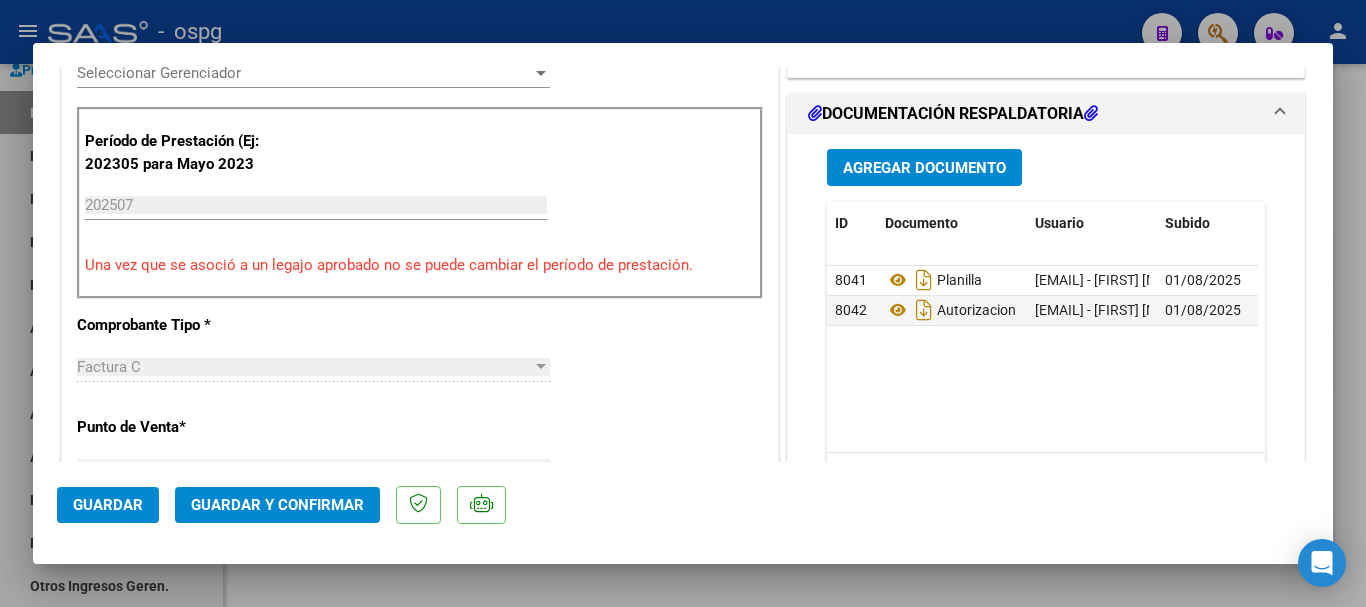 scroll, scrollTop: 600, scrollLeft: 0, axis: vertical 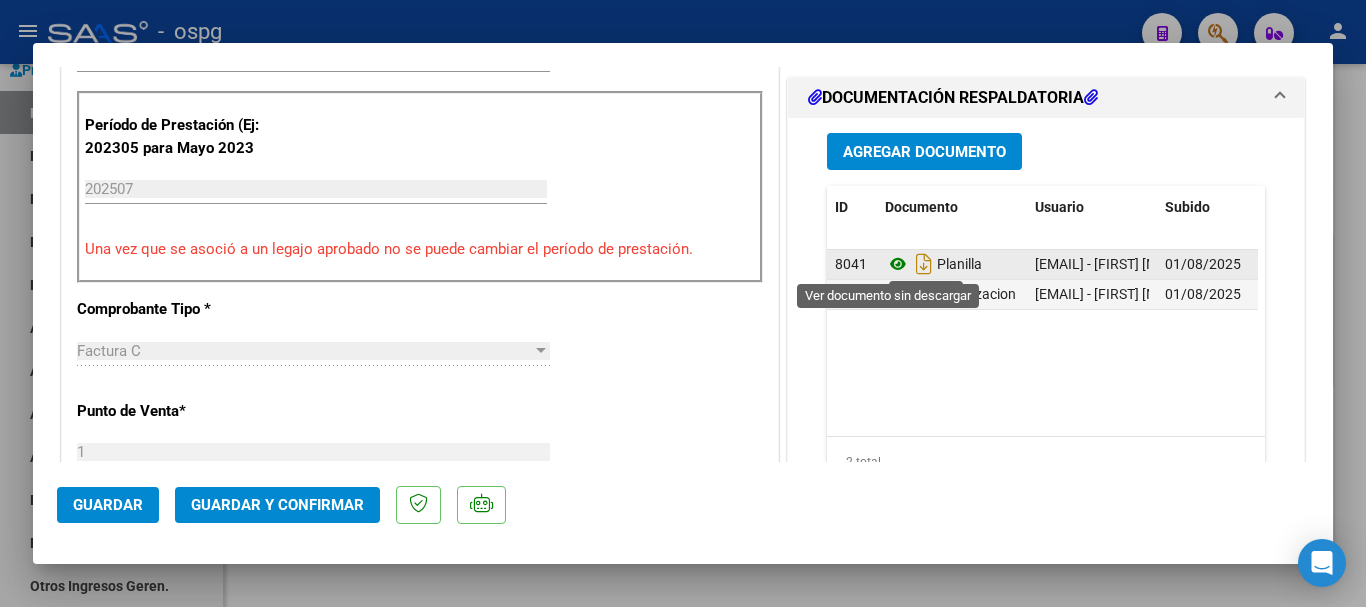 click 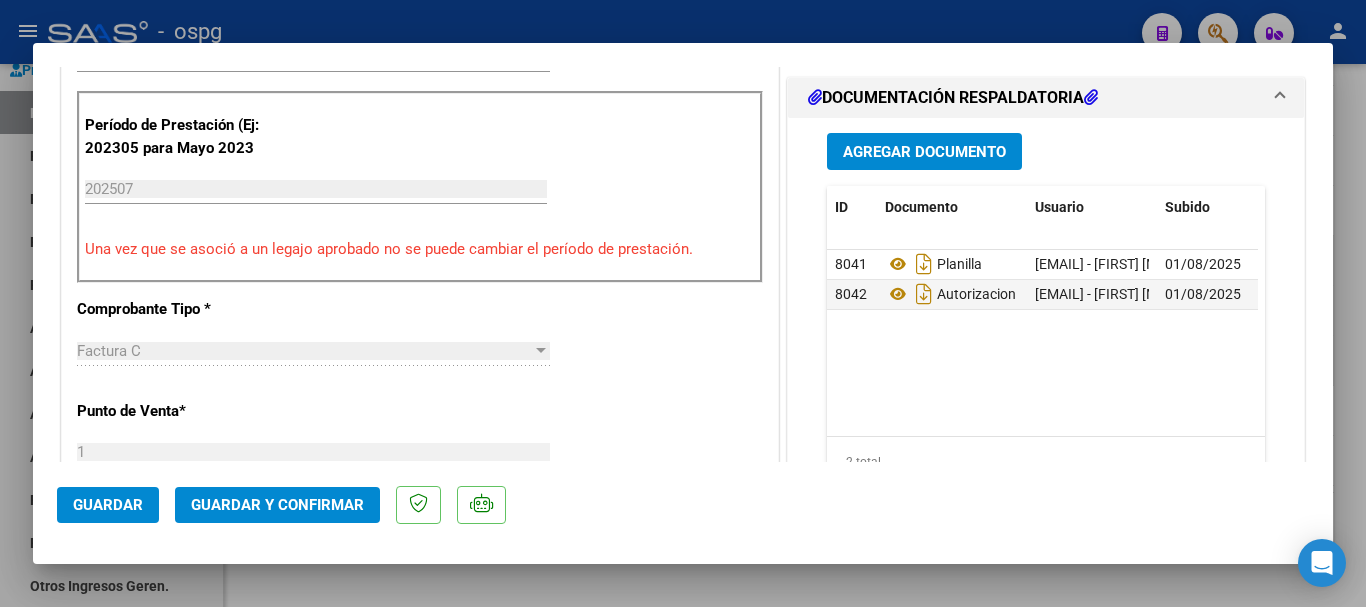 click at bounding box center (683, 303) 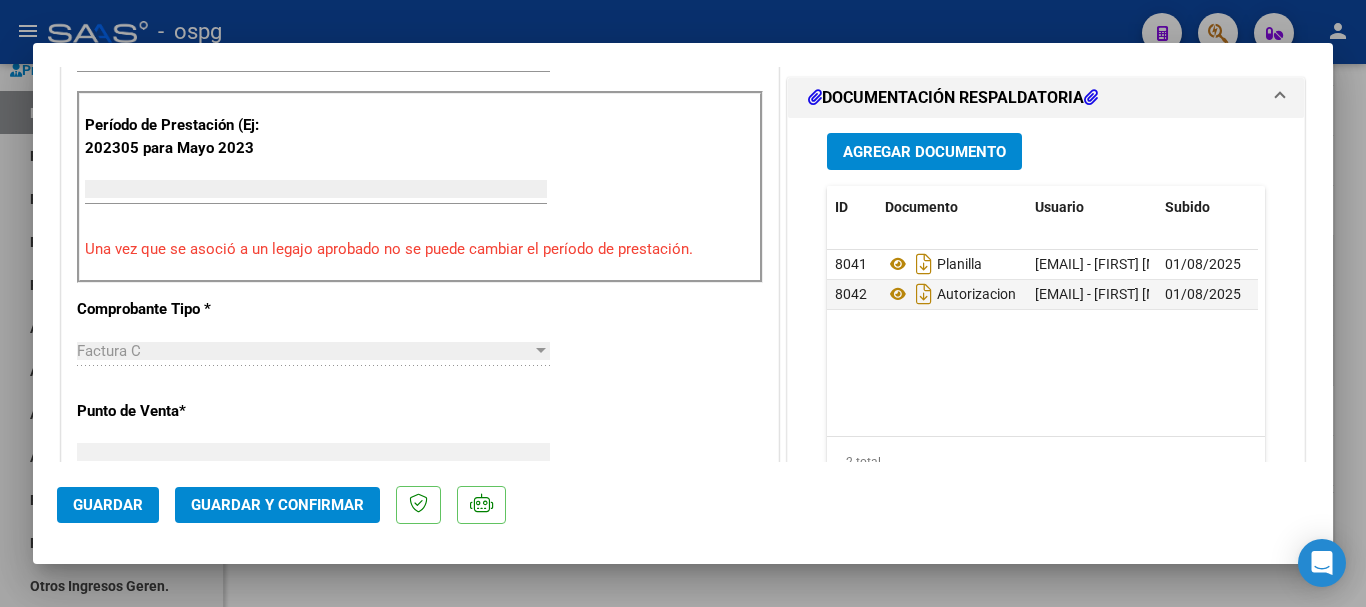 scroll, scrollTop: 585, scrollLeft: 0, axis: vertical 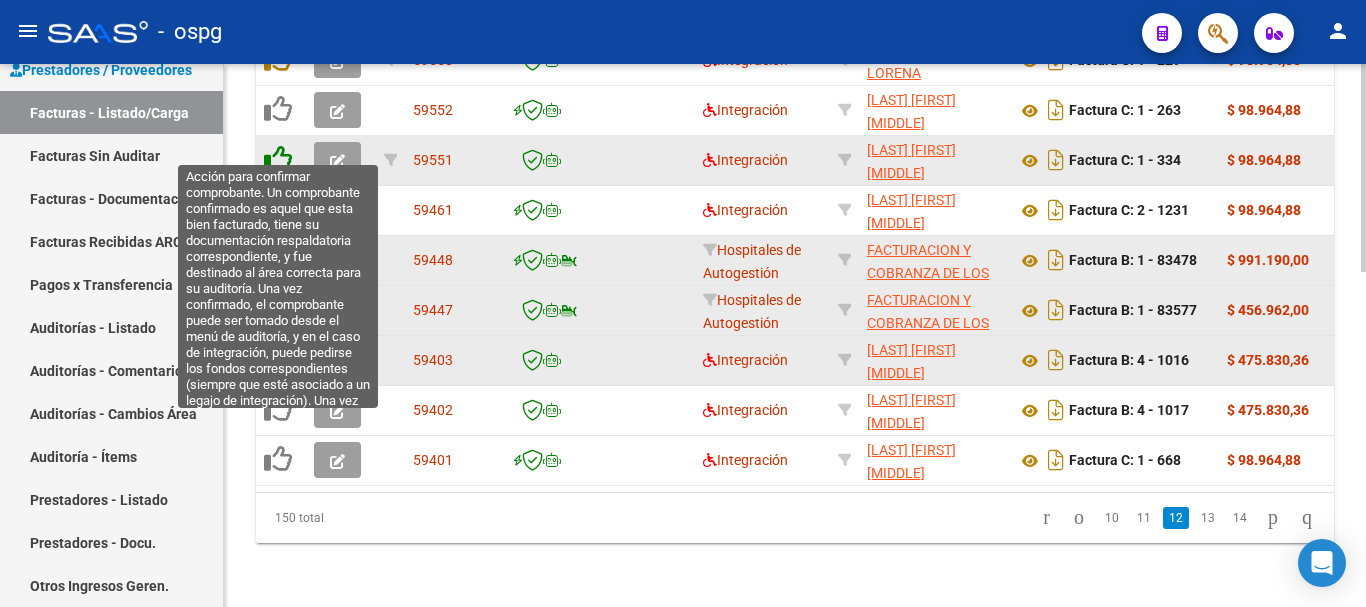 click 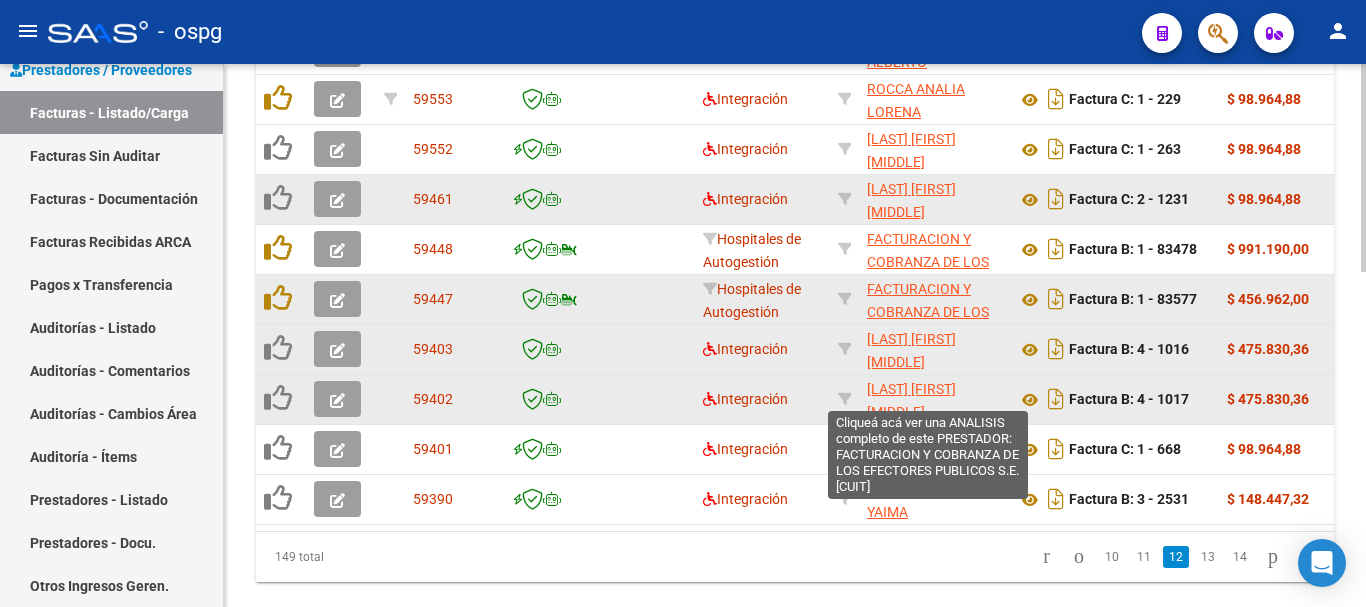 scroll, scrollTop: 777, scrollLeft: 0, axis: vertical 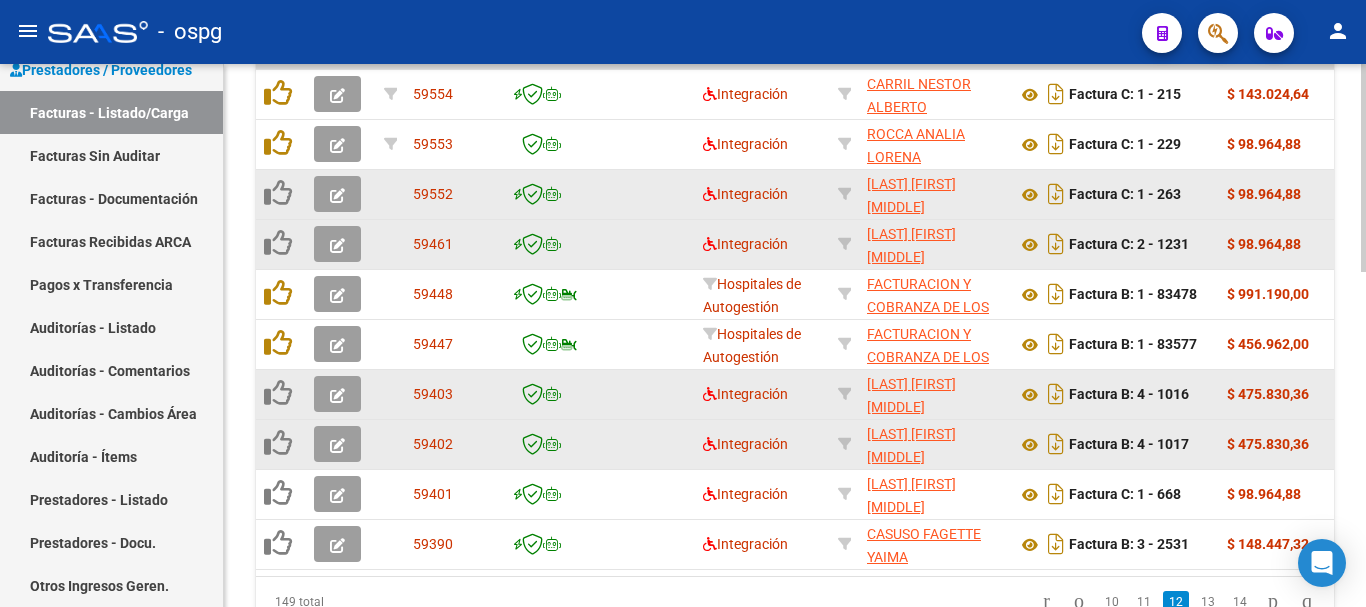 click 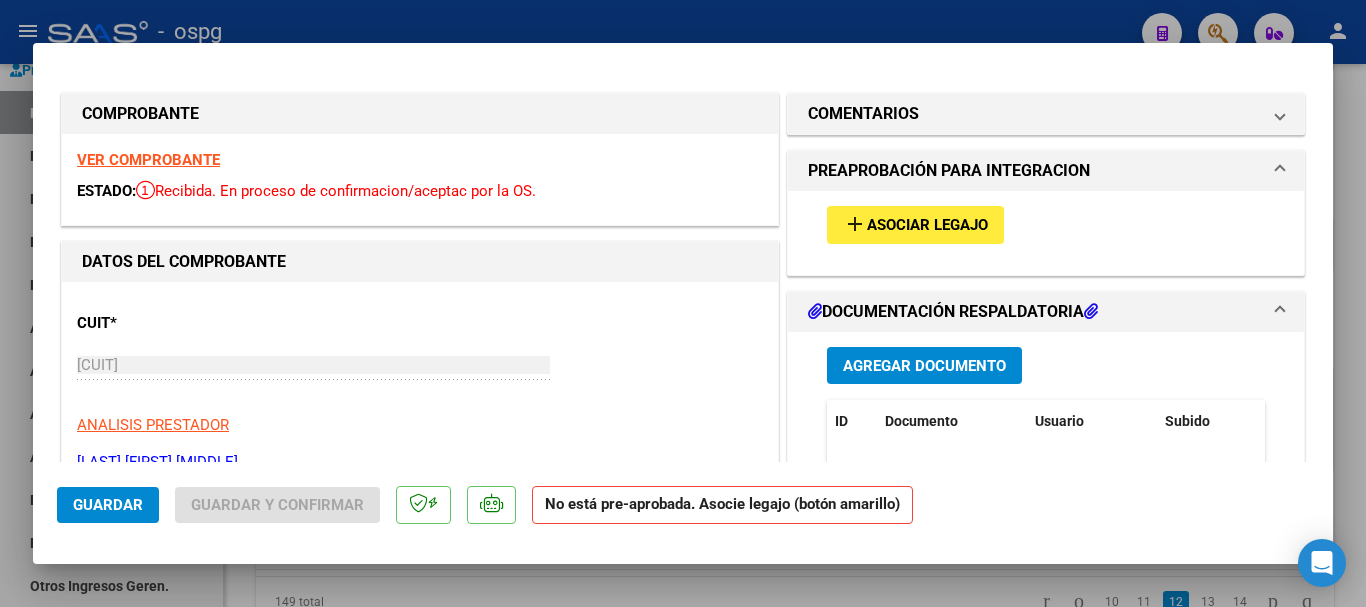 click on "VER COMPROBANTE" at bounding box center (148, 160) 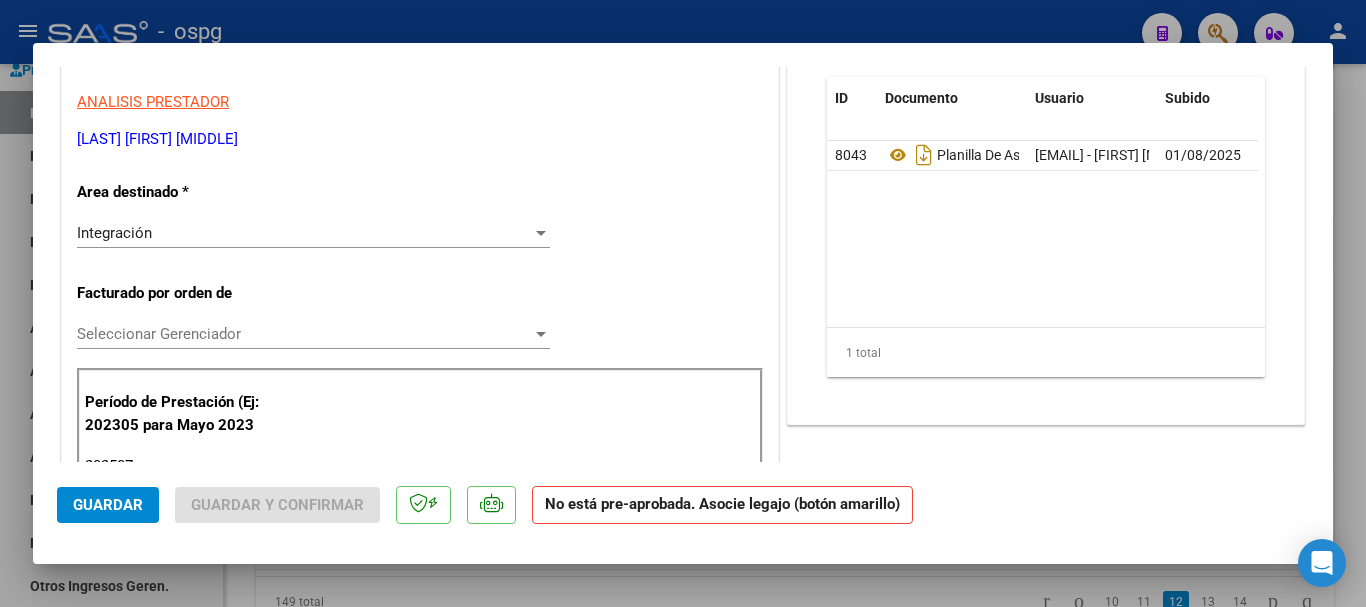 scroll, scrollTop: 200, scrollLeft: 0, axis: vertical 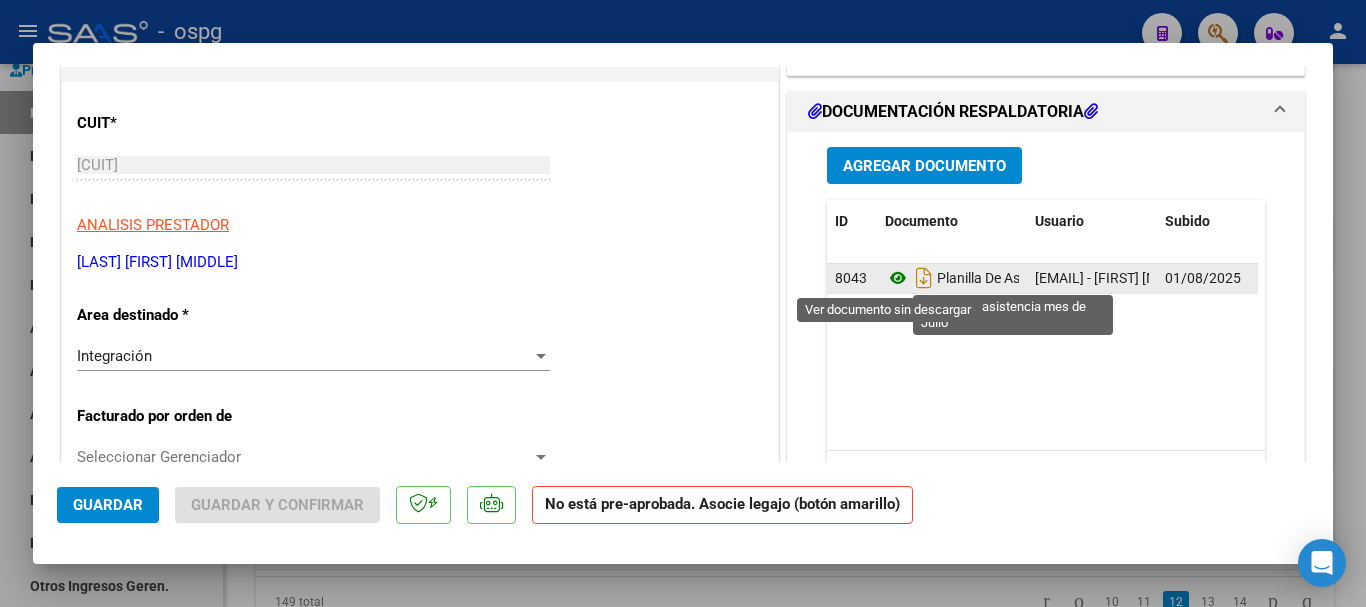 click 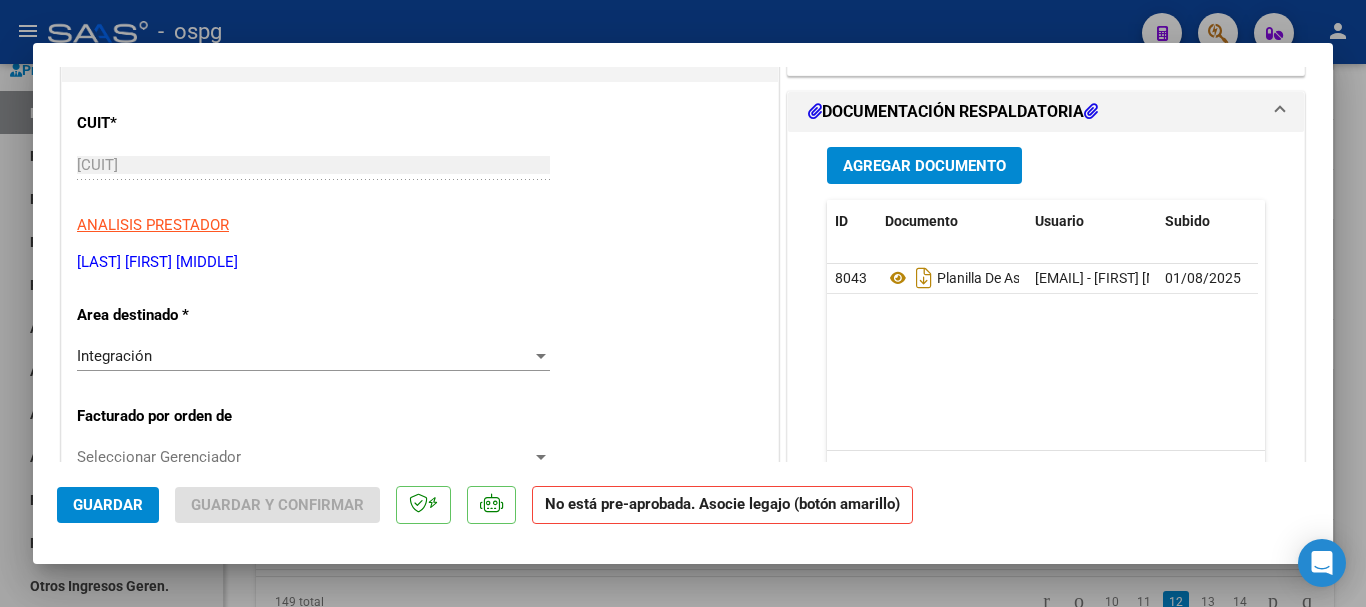 click at bounding box center (683, 303) 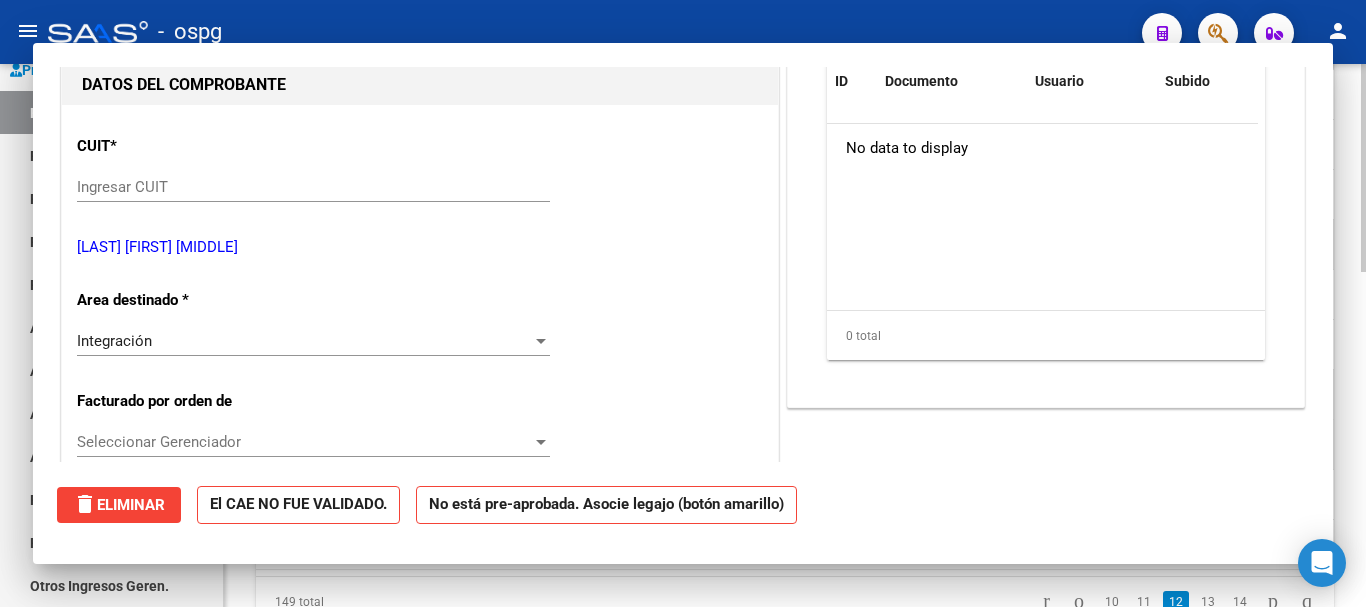 scroll, scrollTop: 222, scrollLeft: 0, axis: vertical 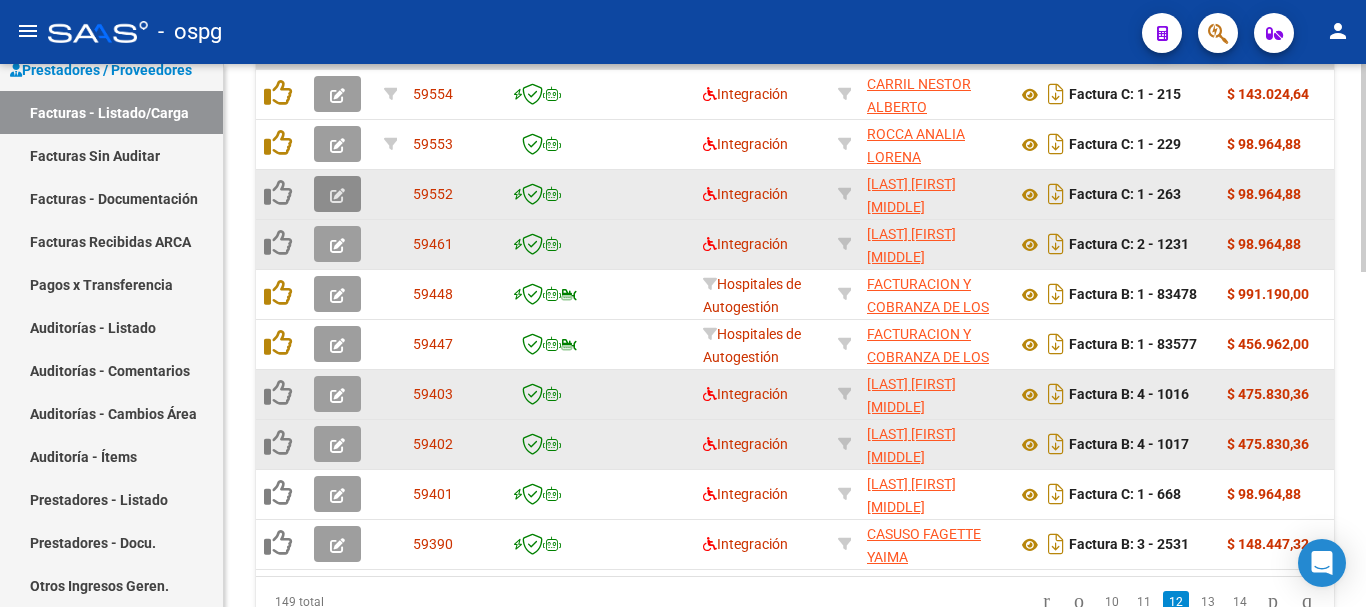 click 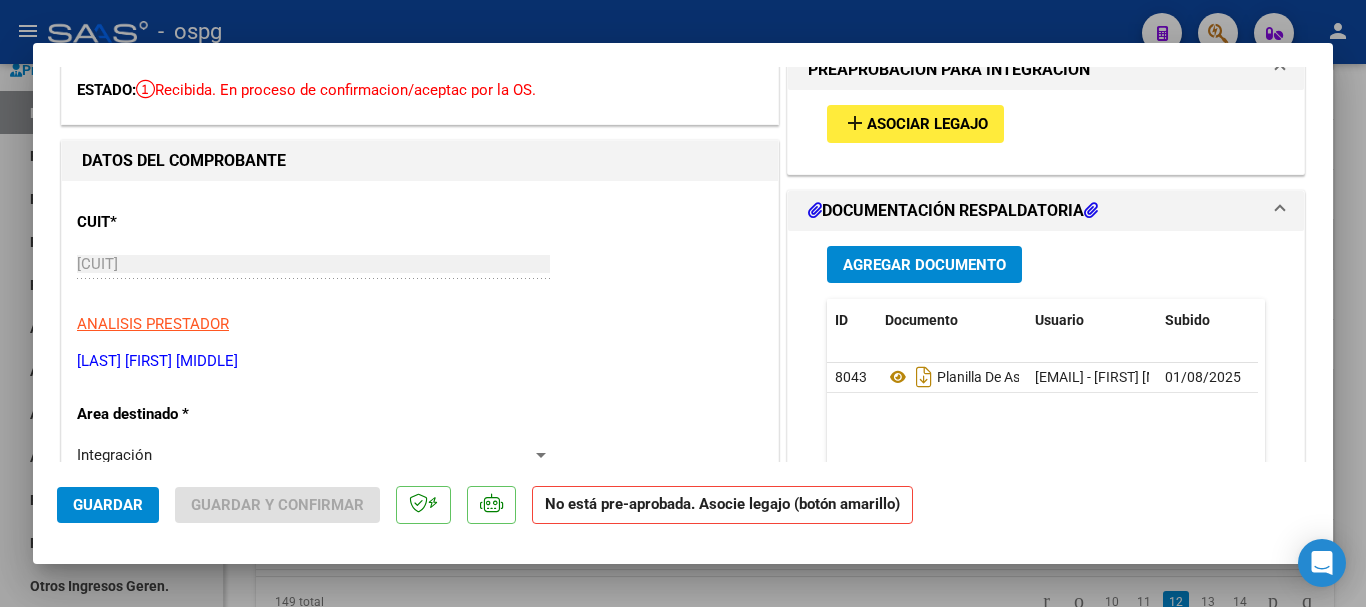 scroll, scrollTop: 100, scrollLeft: 0, axis: vertical 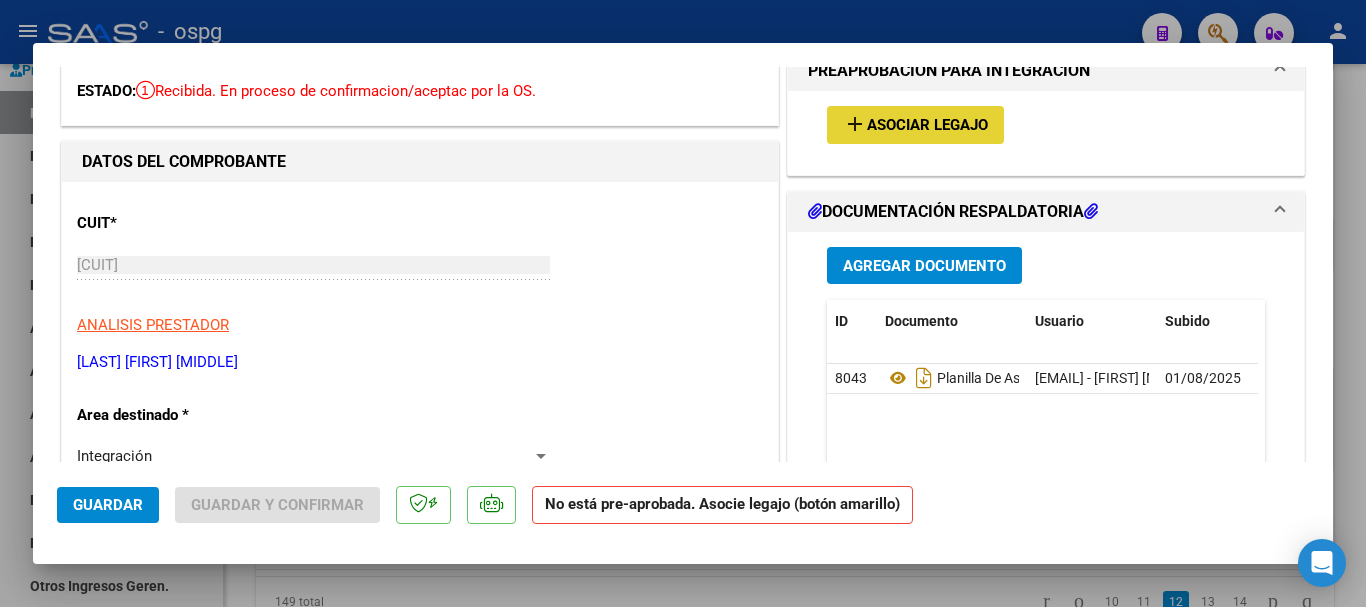click on "Asociar Legajo" at bounding box center [927, 126] 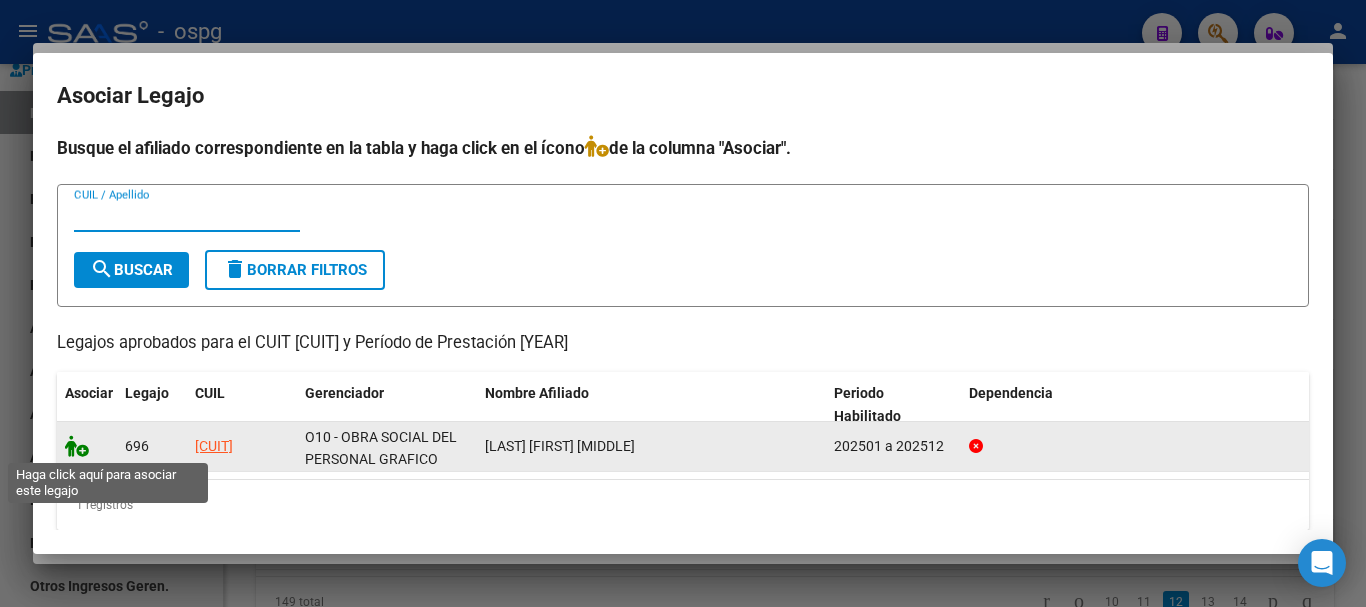 click 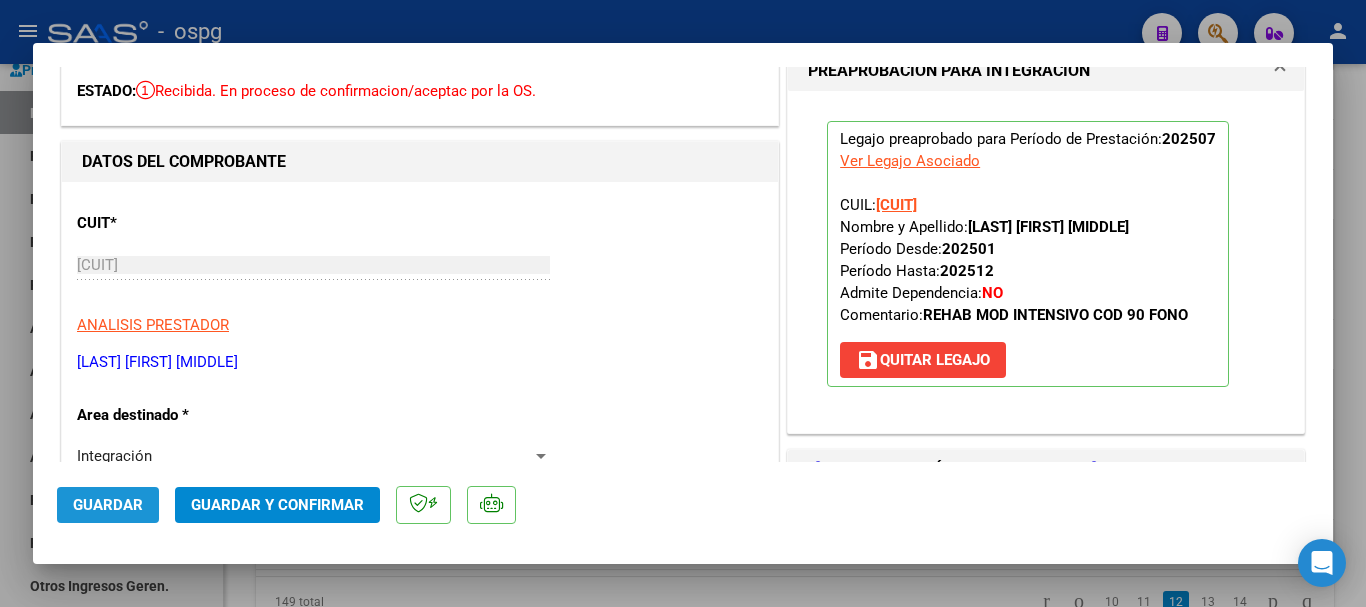 click on "Guardar" 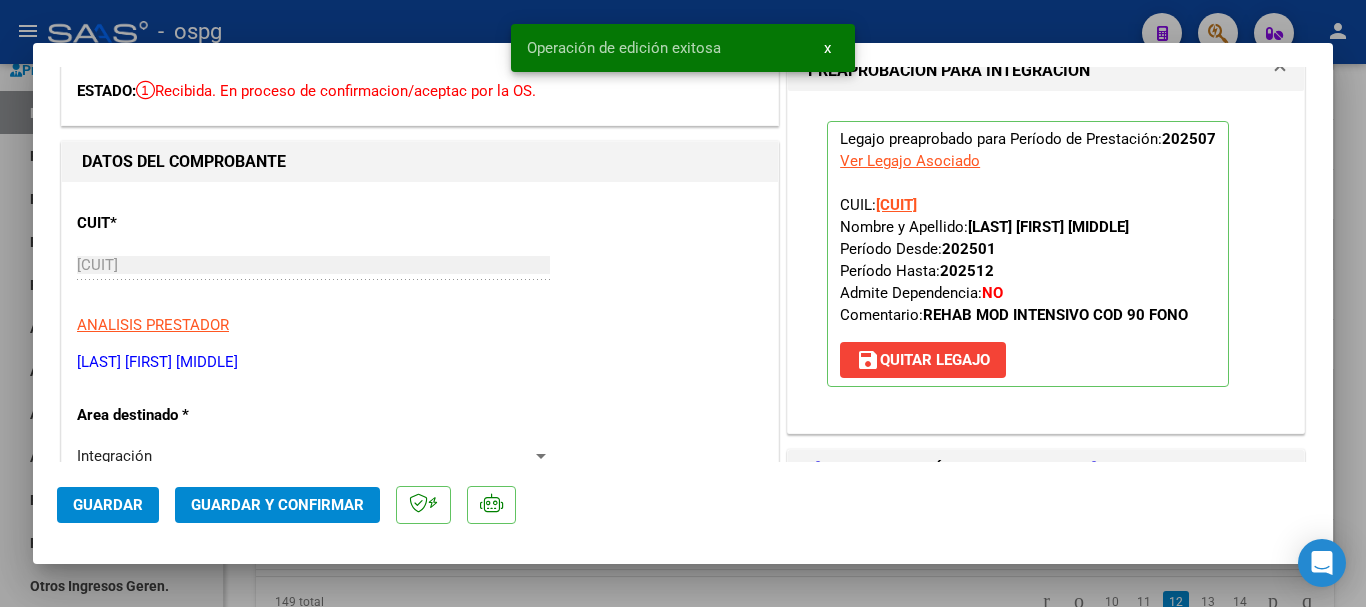 click at bounding box center [683, 303] 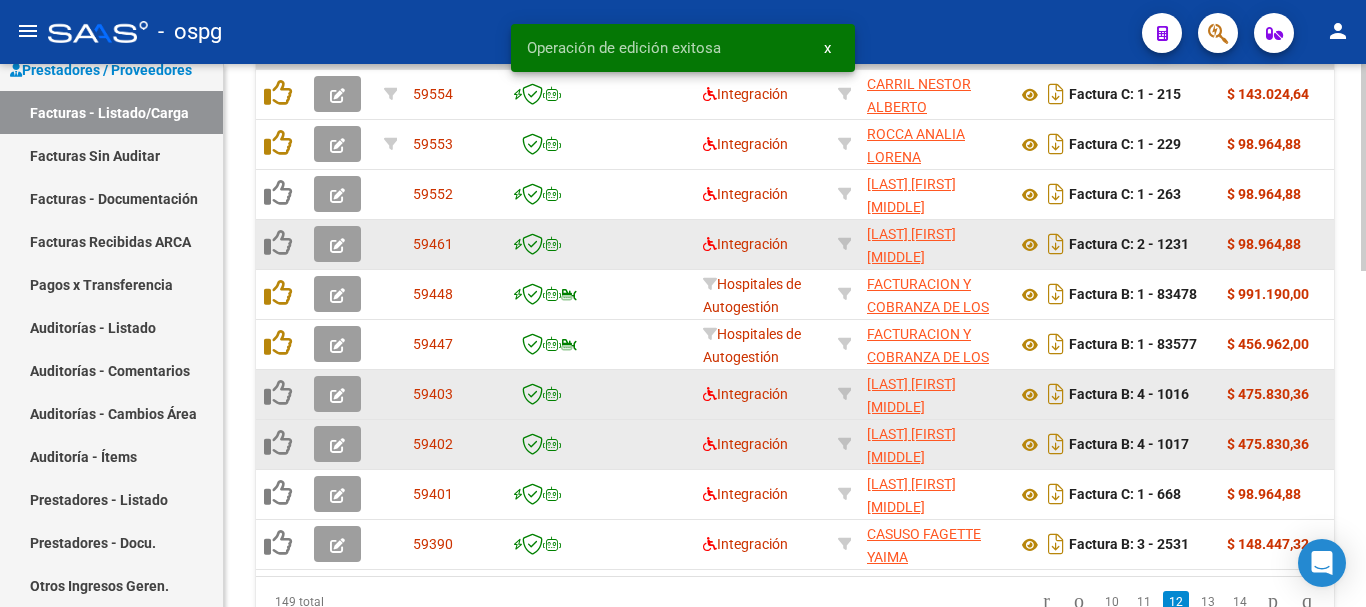 scroll, scrollTop: 777, scrollLeft: 0, axis: vertical 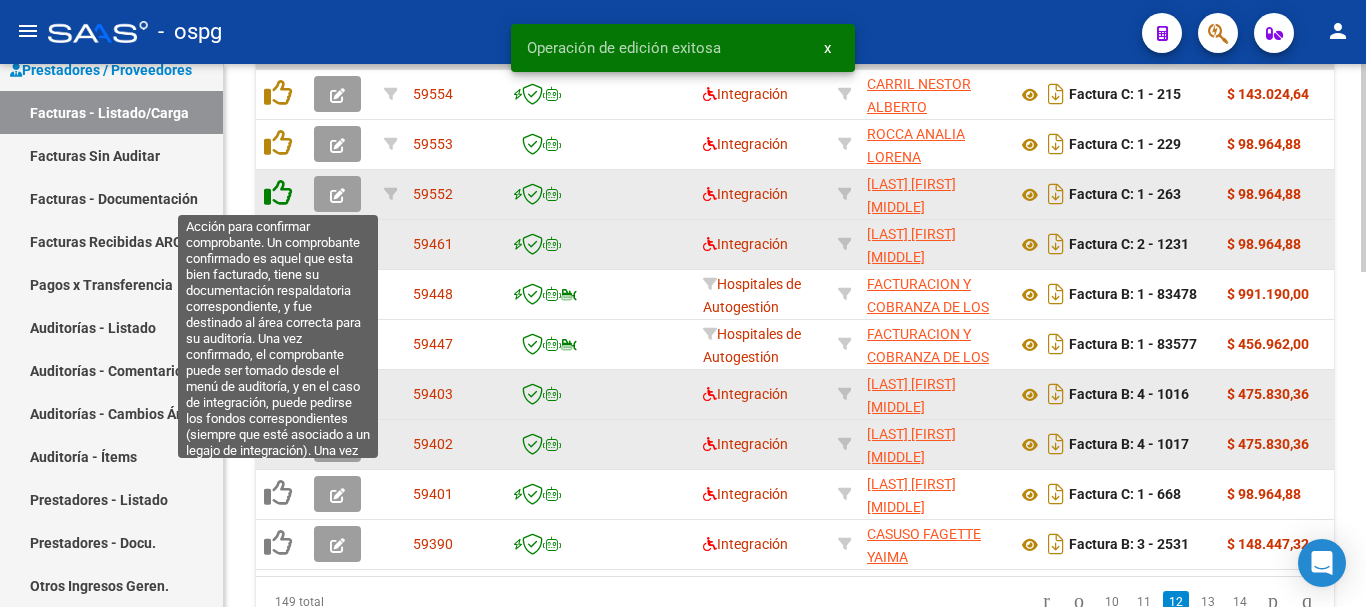 click 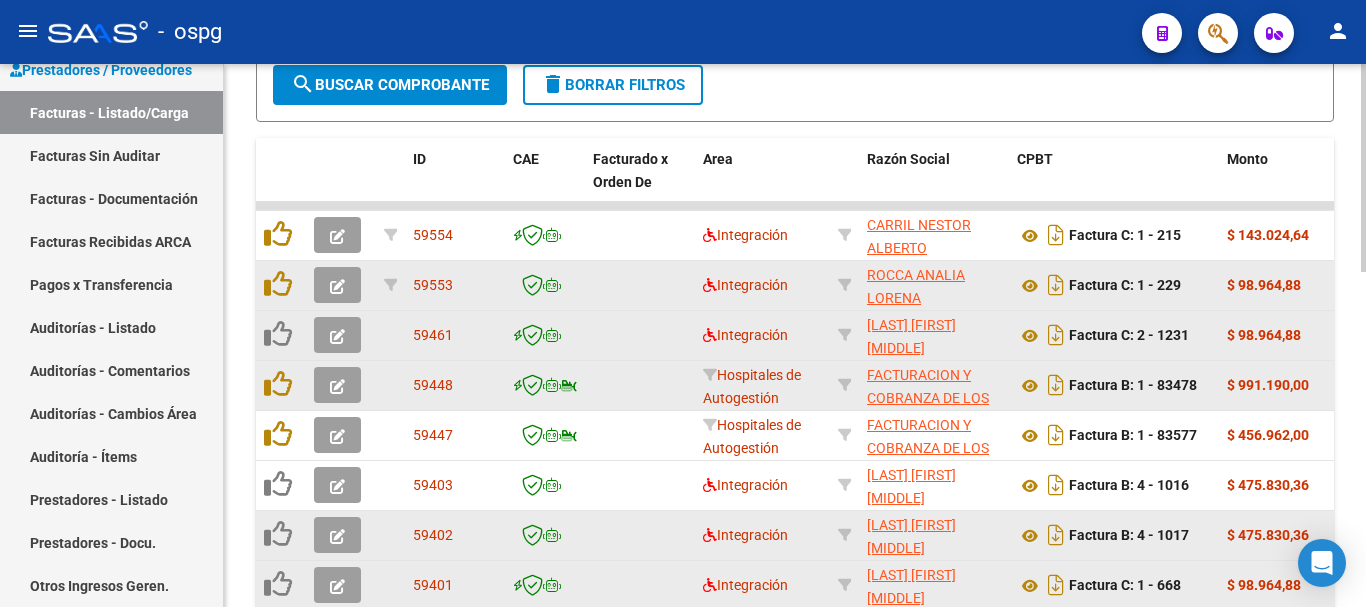 scroll, scrollTop: 677, scrollLeft: 0, axis: vertical 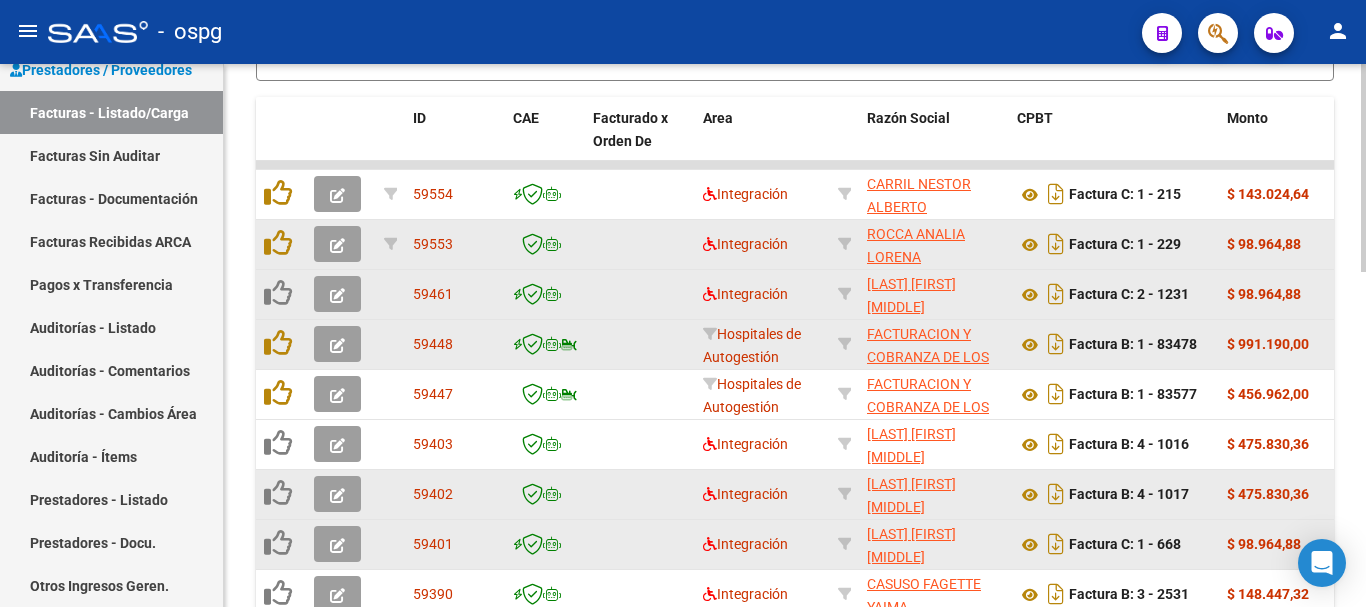 click 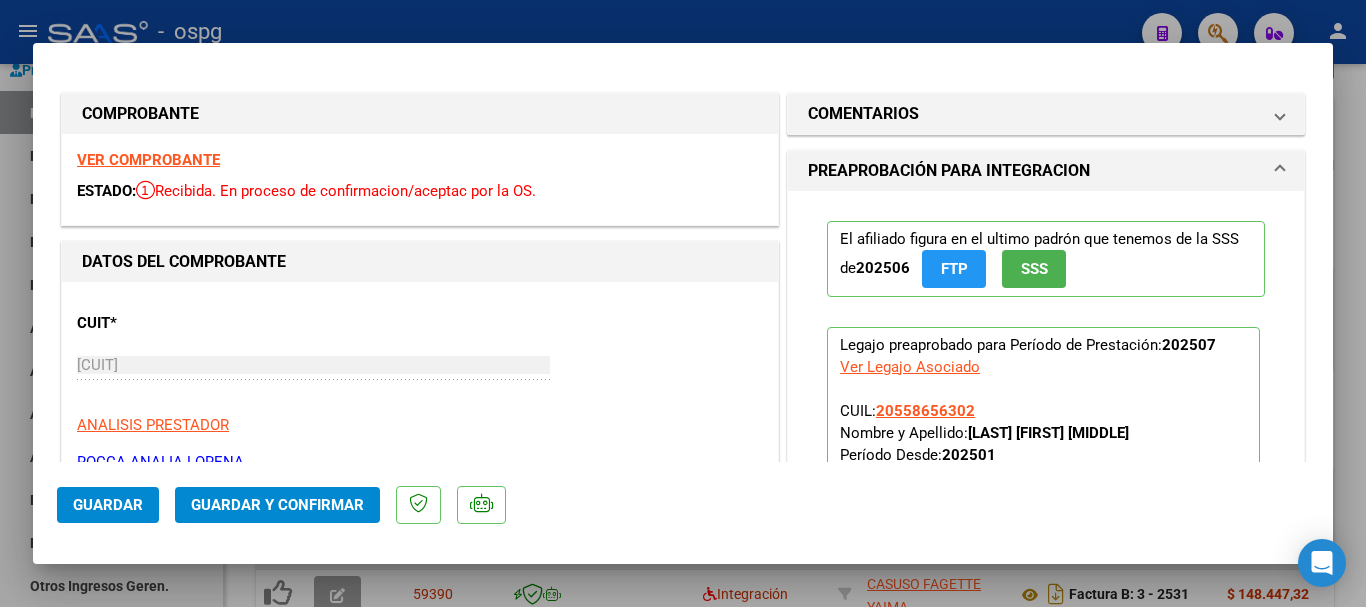 click on "VER COMPROBANTE" at bounding box center (148, 160) 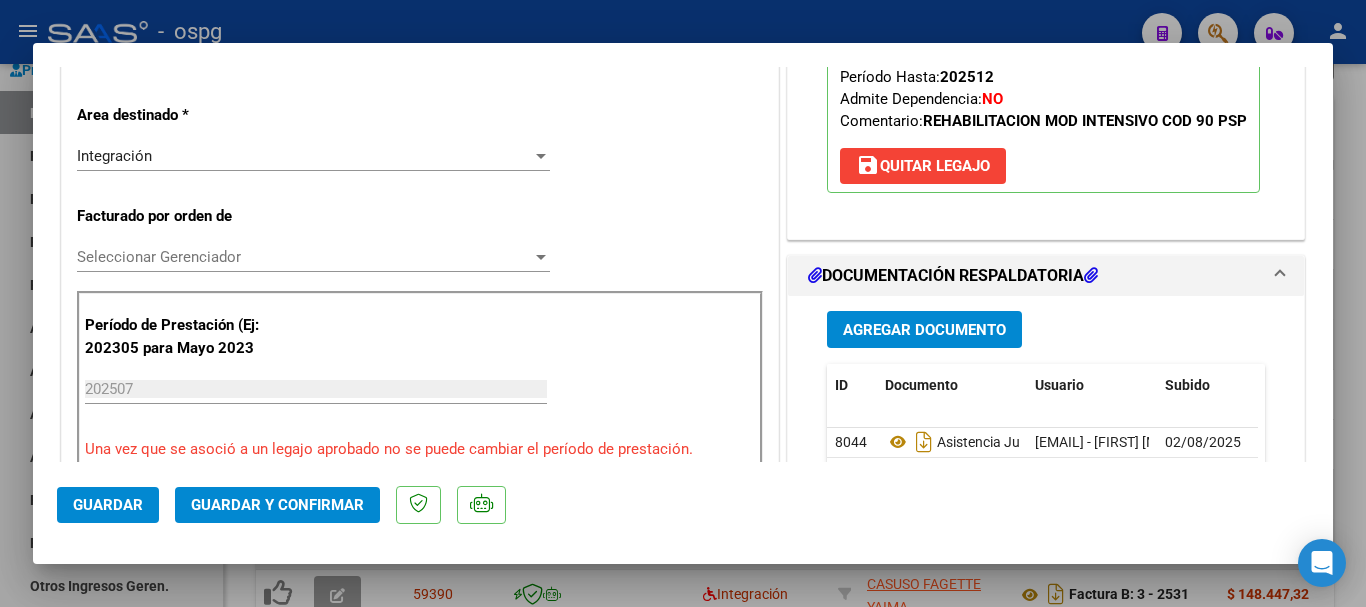 scroll, scrollTop: 500, scrollLeft: 0, axis: vertical 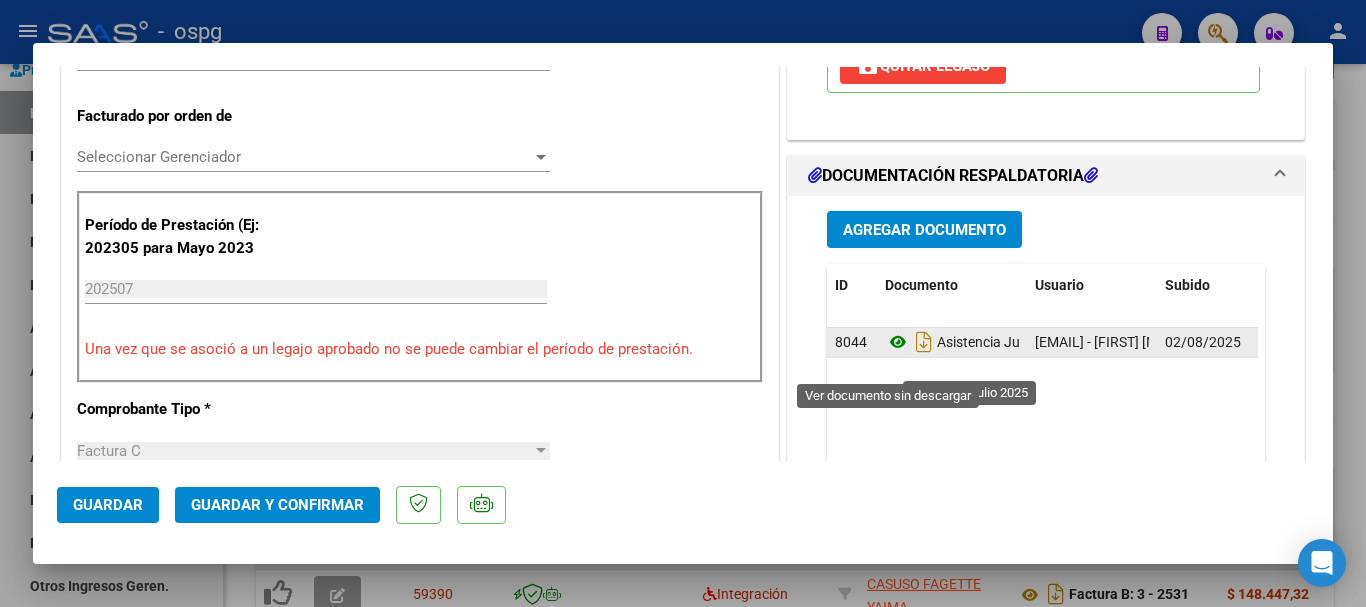 click 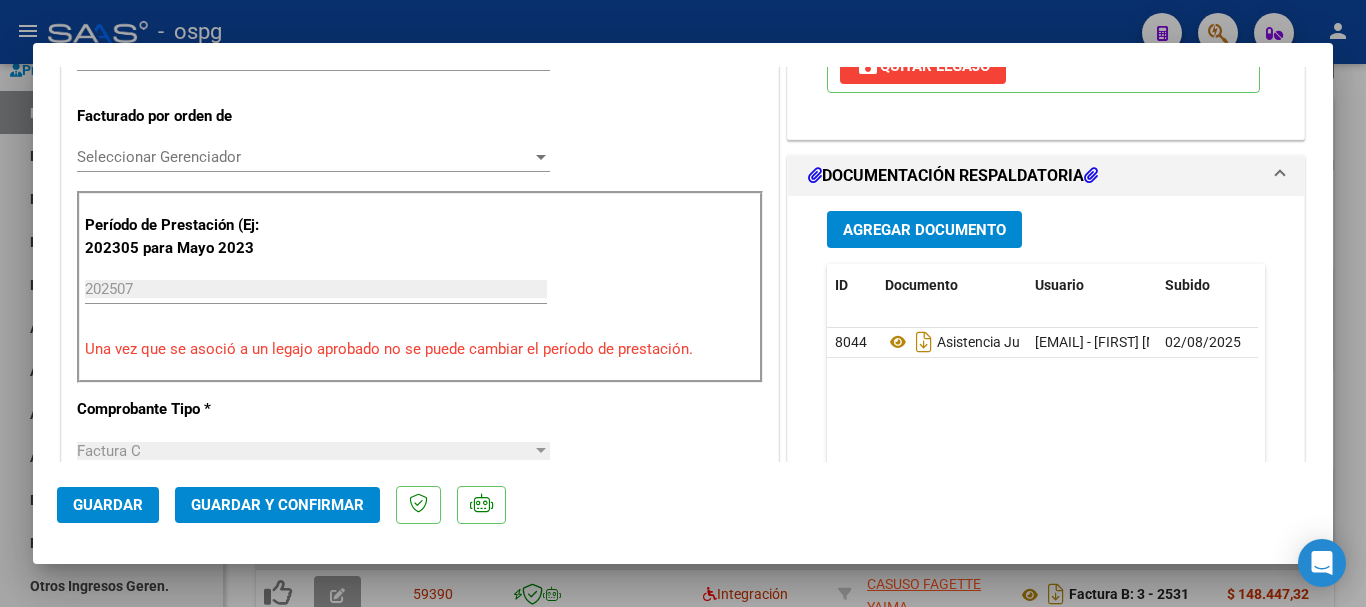 scroll, scrollTop: 300, scrollLeft: 0, axis: vertical 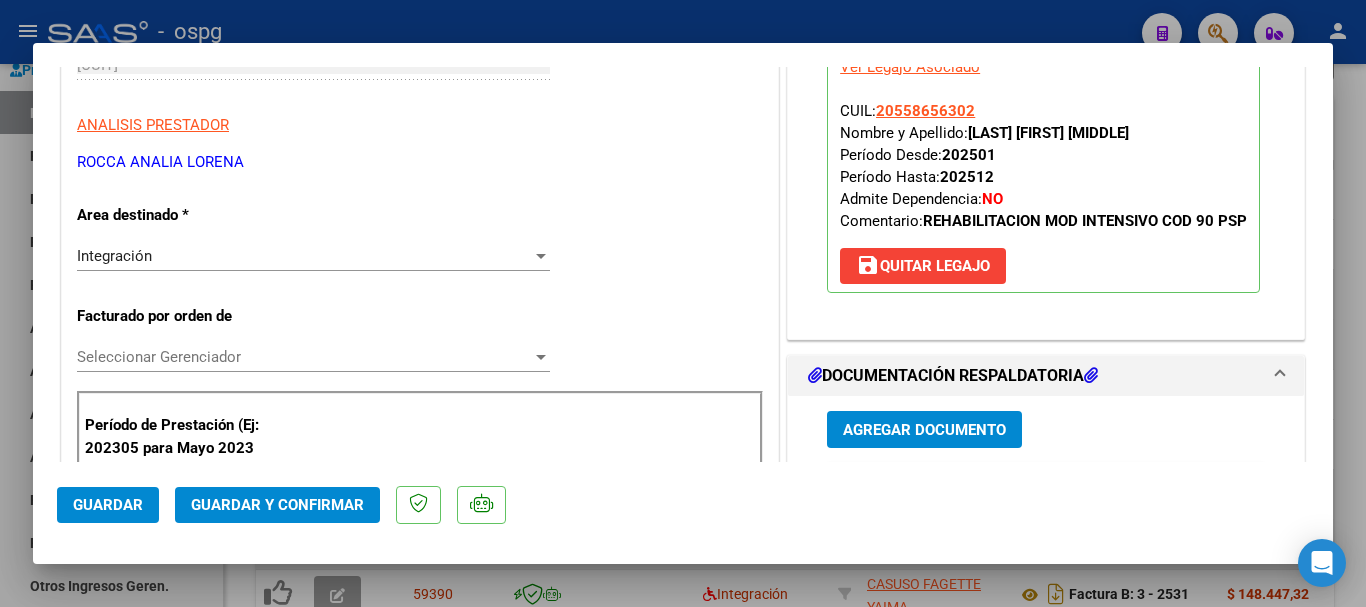 click at bounding box center (683, 303) 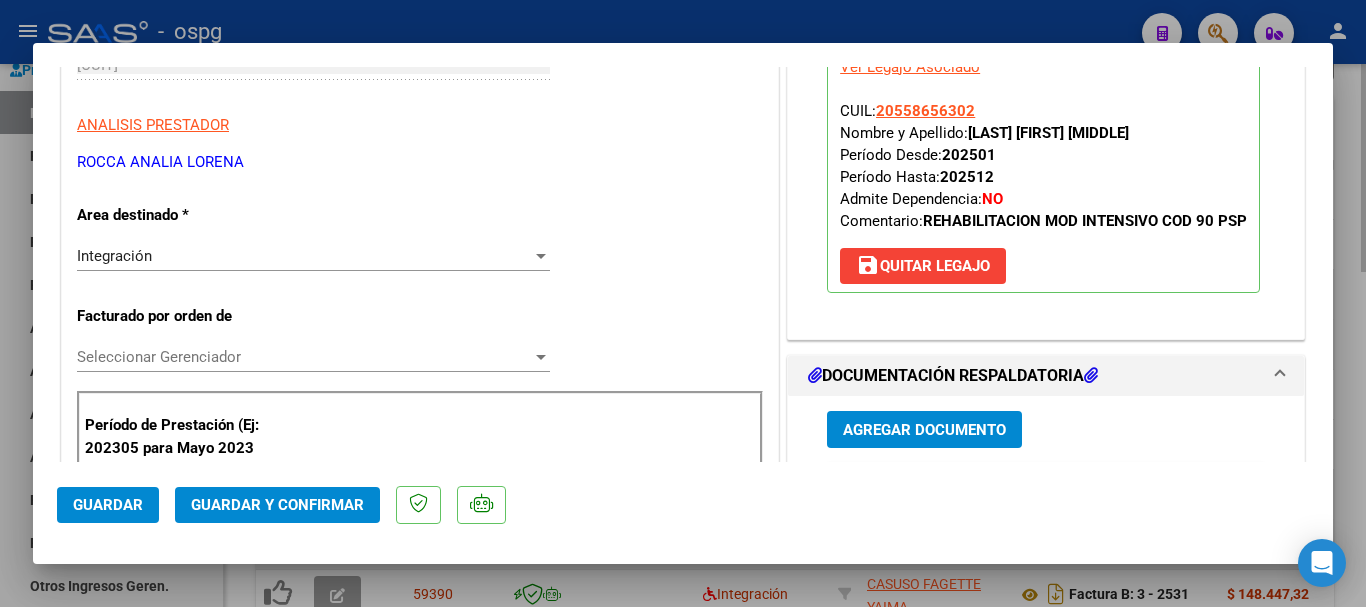 type 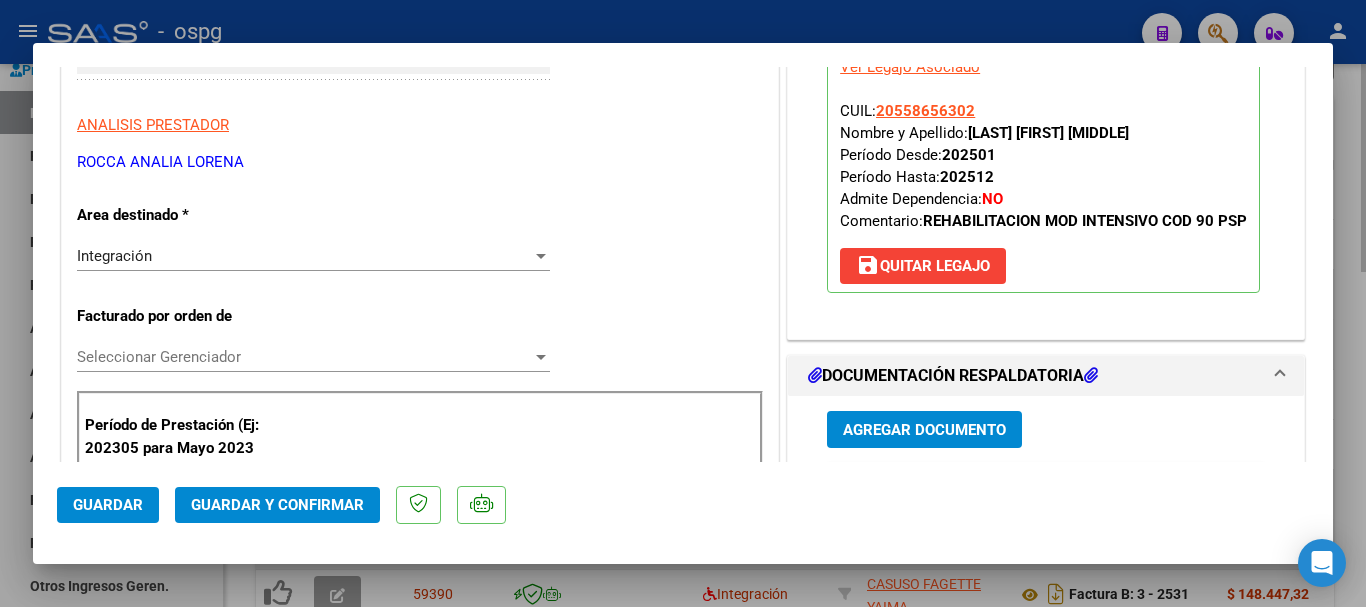 type 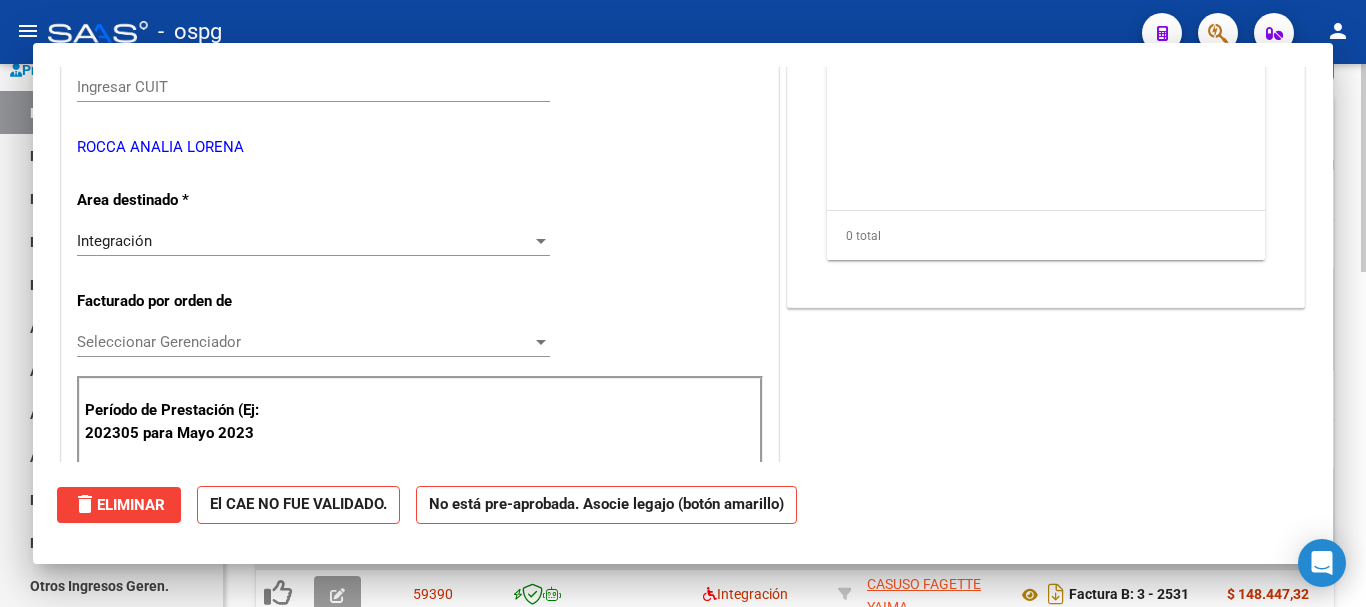 scroll, scrollTop: 0, scrollLeft: 0, axis: both 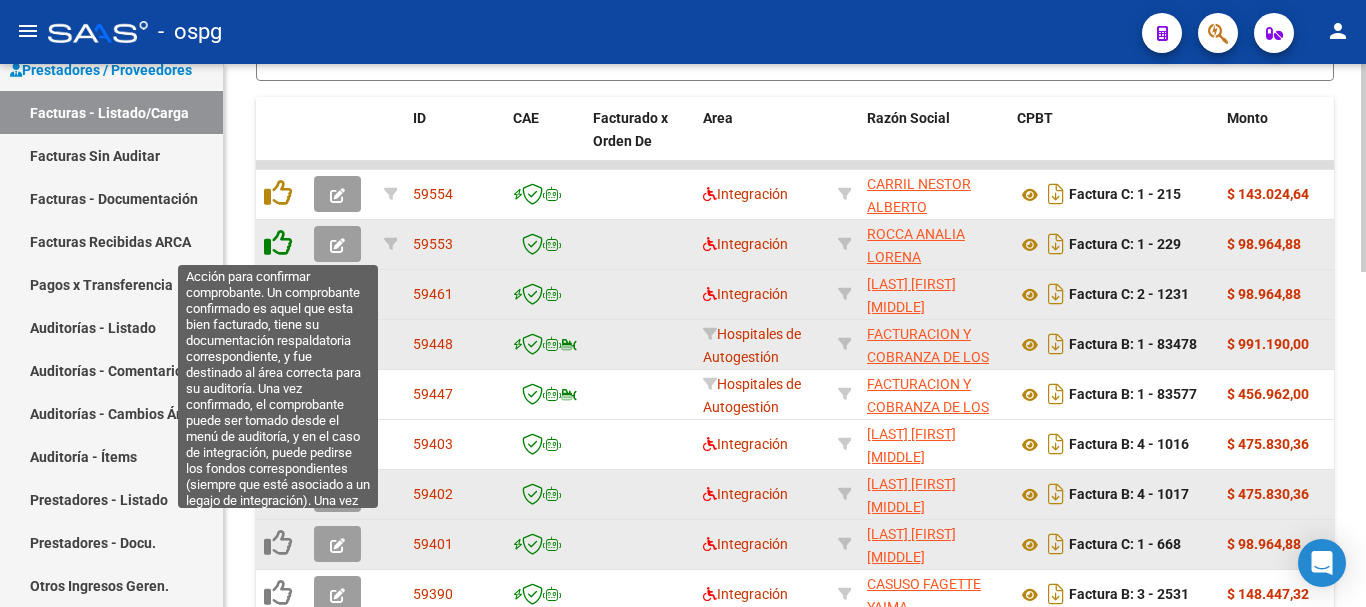 click 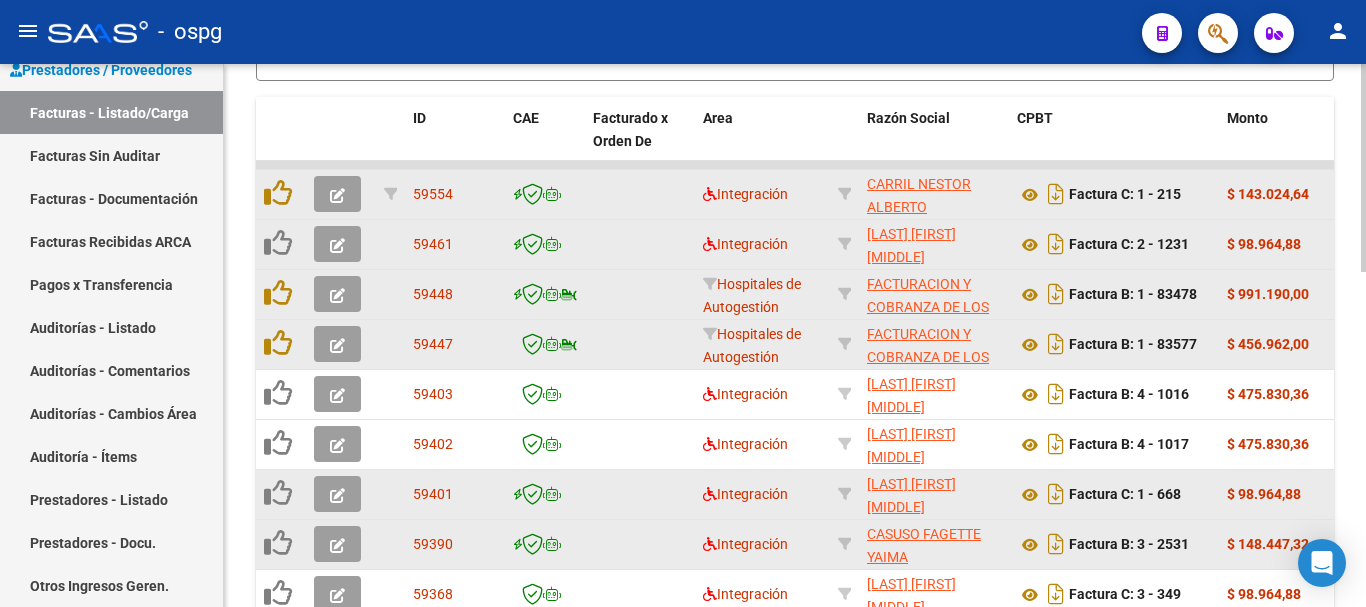 click 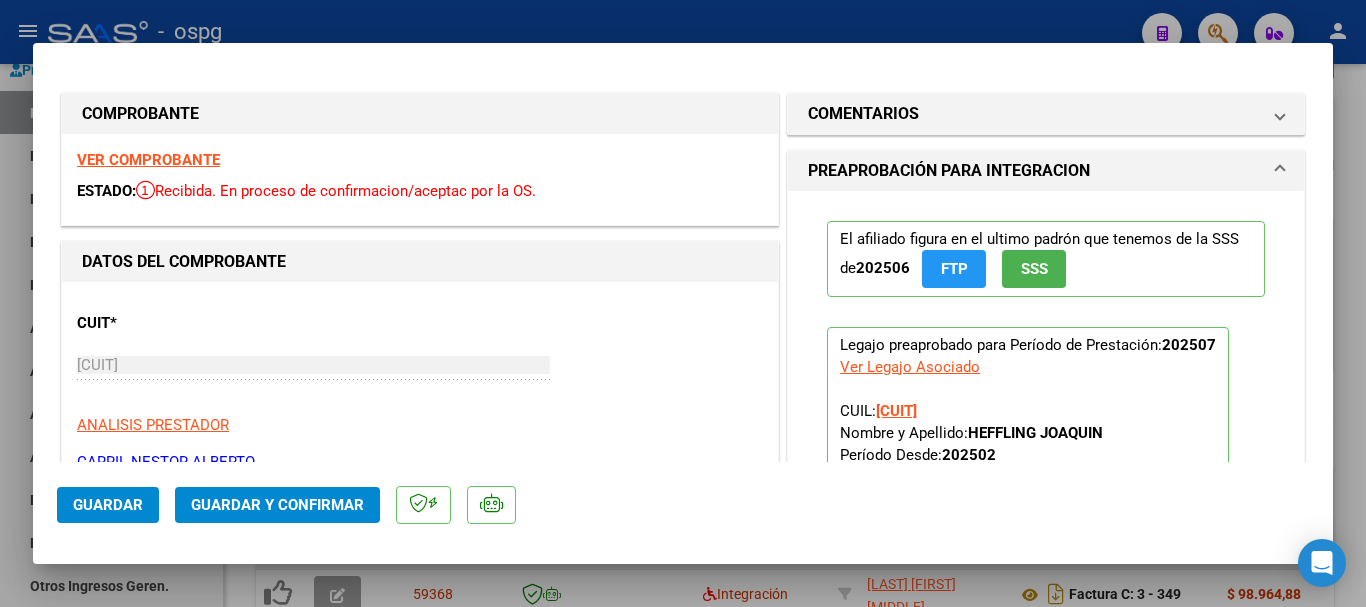 click on "VER COMPROBANTE" at bounding box center [148, 160] 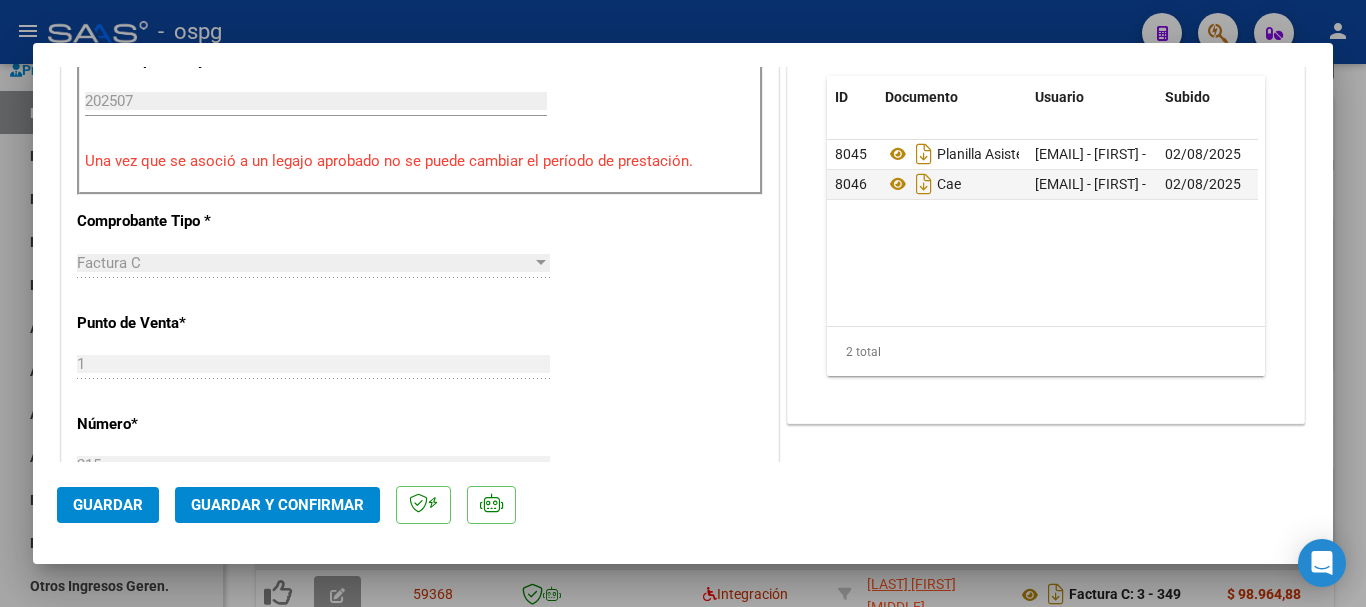 scroll, scrollTop: 700, scrollLeft: 0, axis: vertical 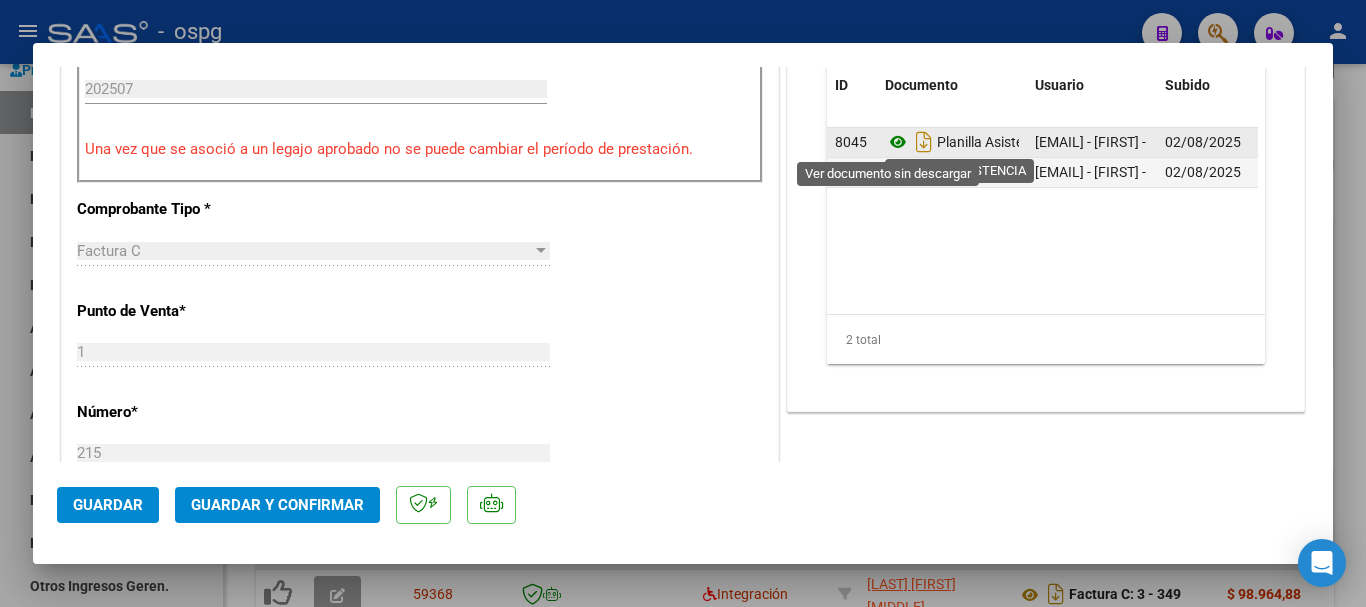 click 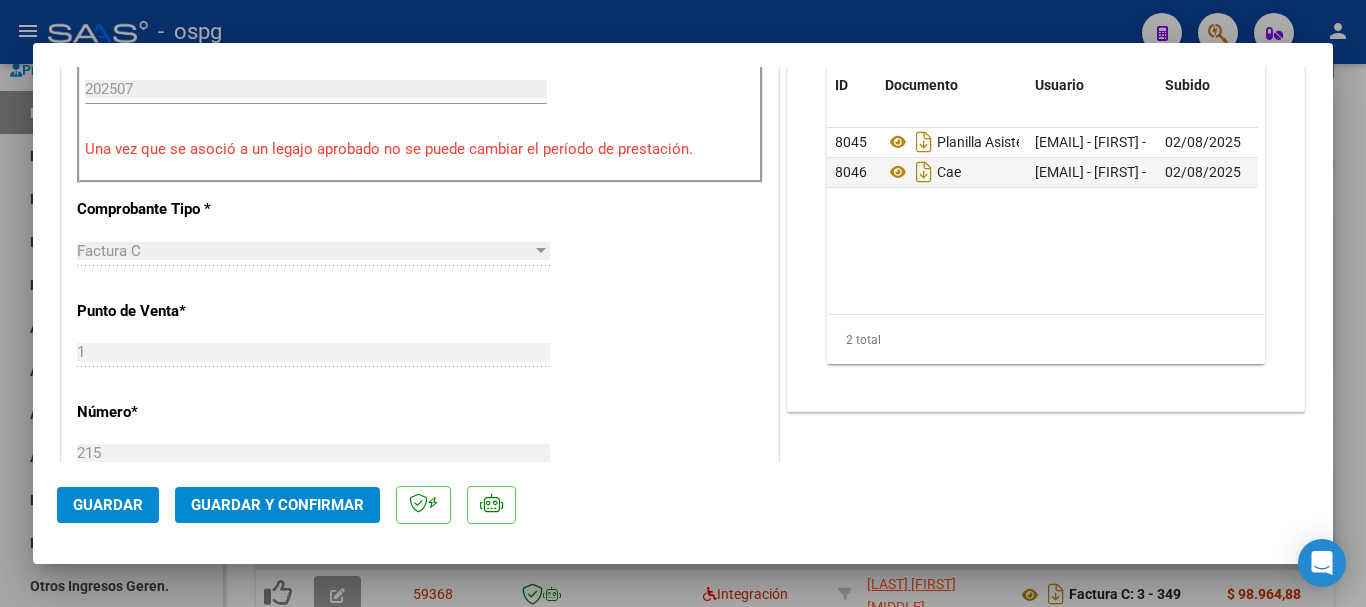 click at bounding box center [683, 303] 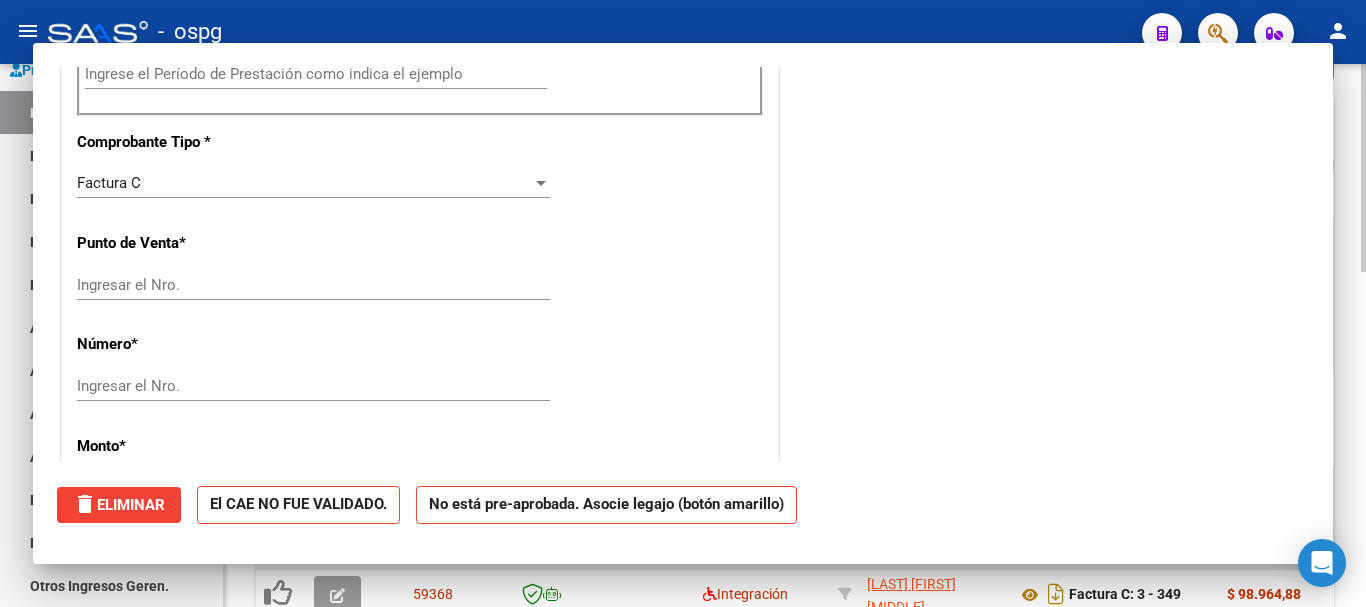 scroll, scrollTop: 0, scrollLeft: 0, axis: both 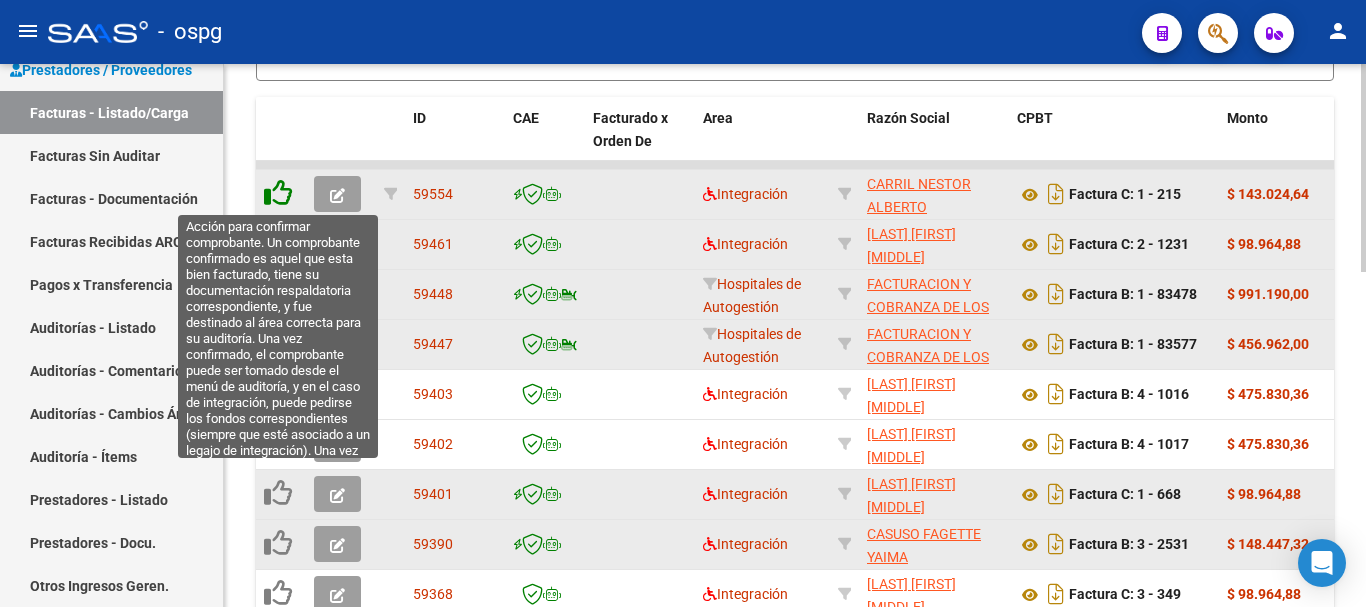 click 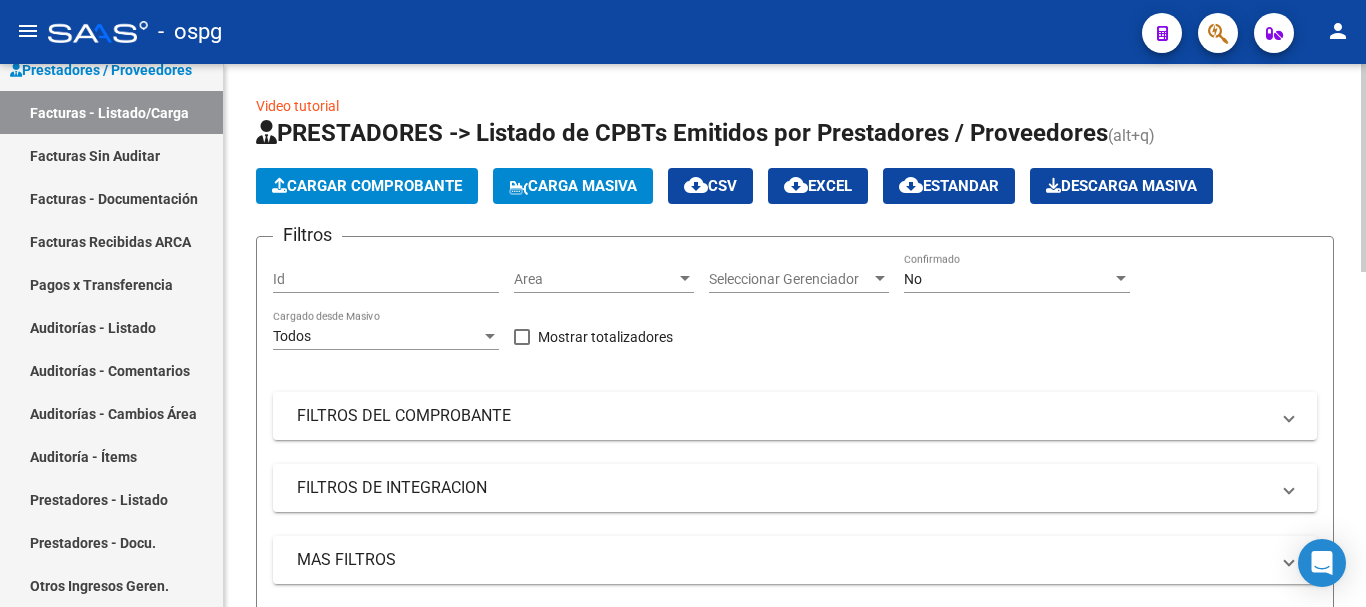 scroll, scrollTop: 0, scrollLeft: 0, axis: both 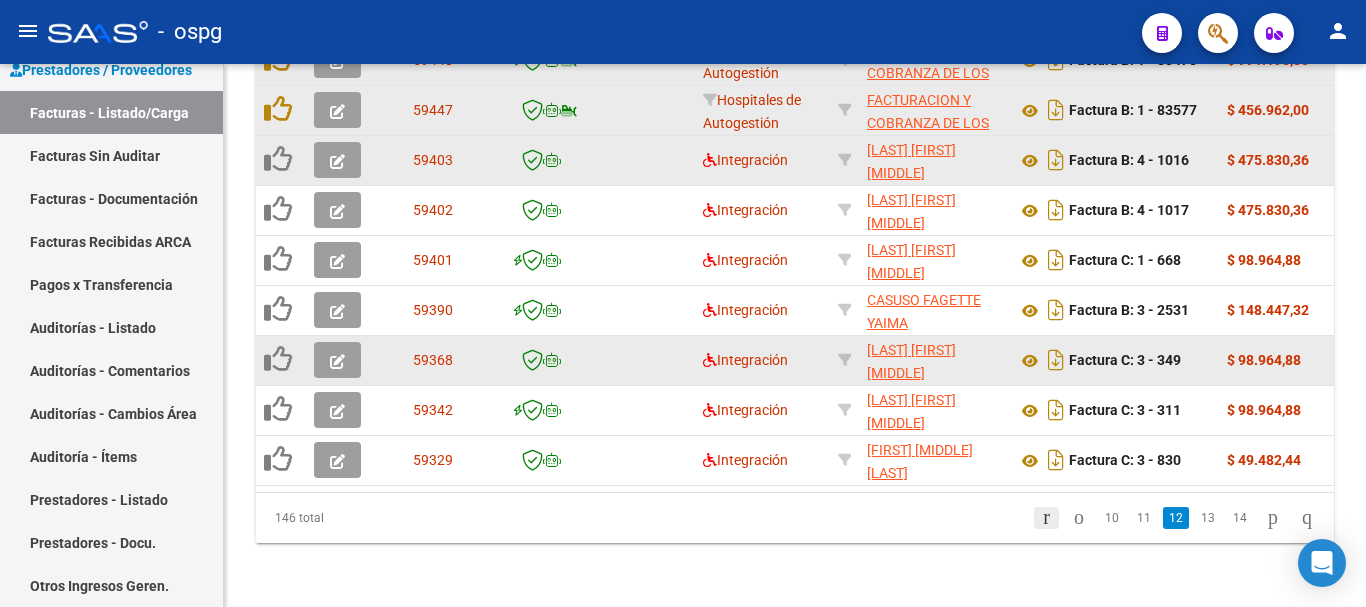 click 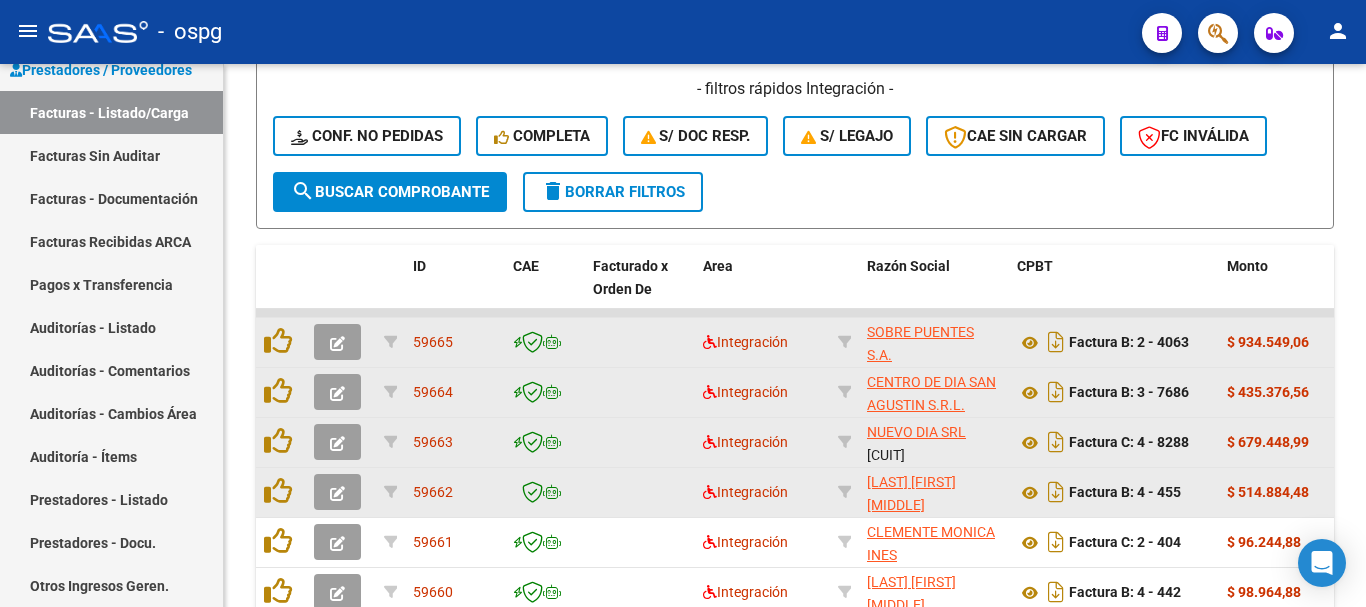 scroll, scrollTop: 477, scrollLeft: 0, axis: vertical 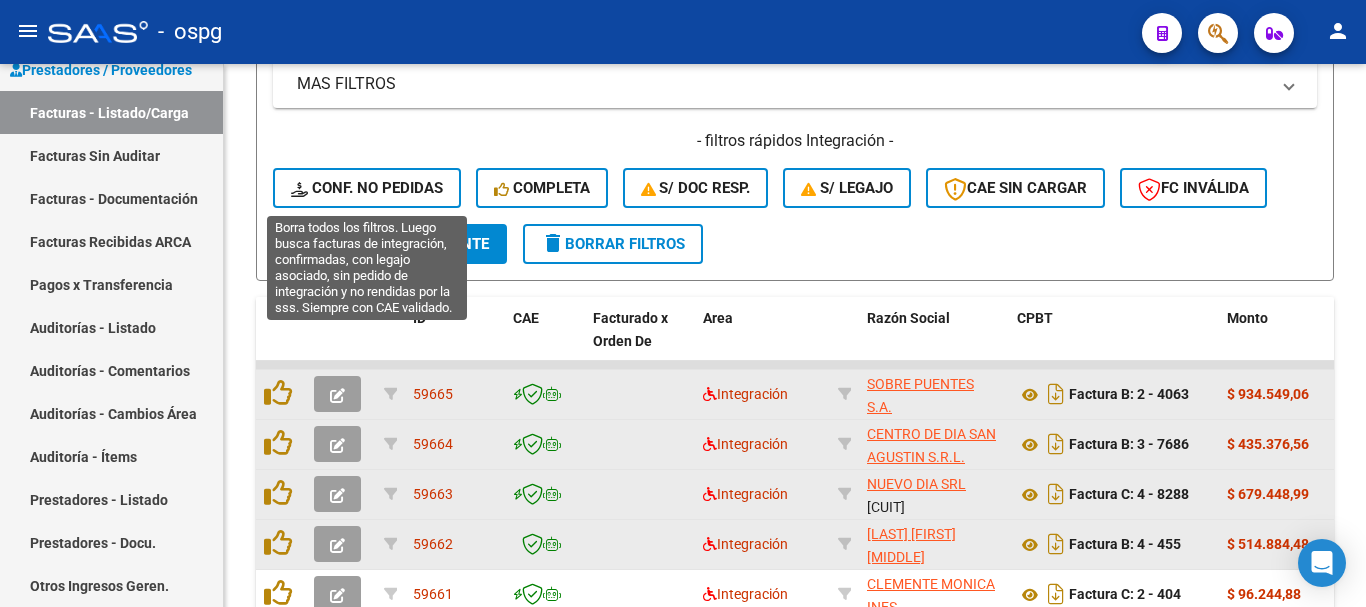 click on "Conf. no pedidas" 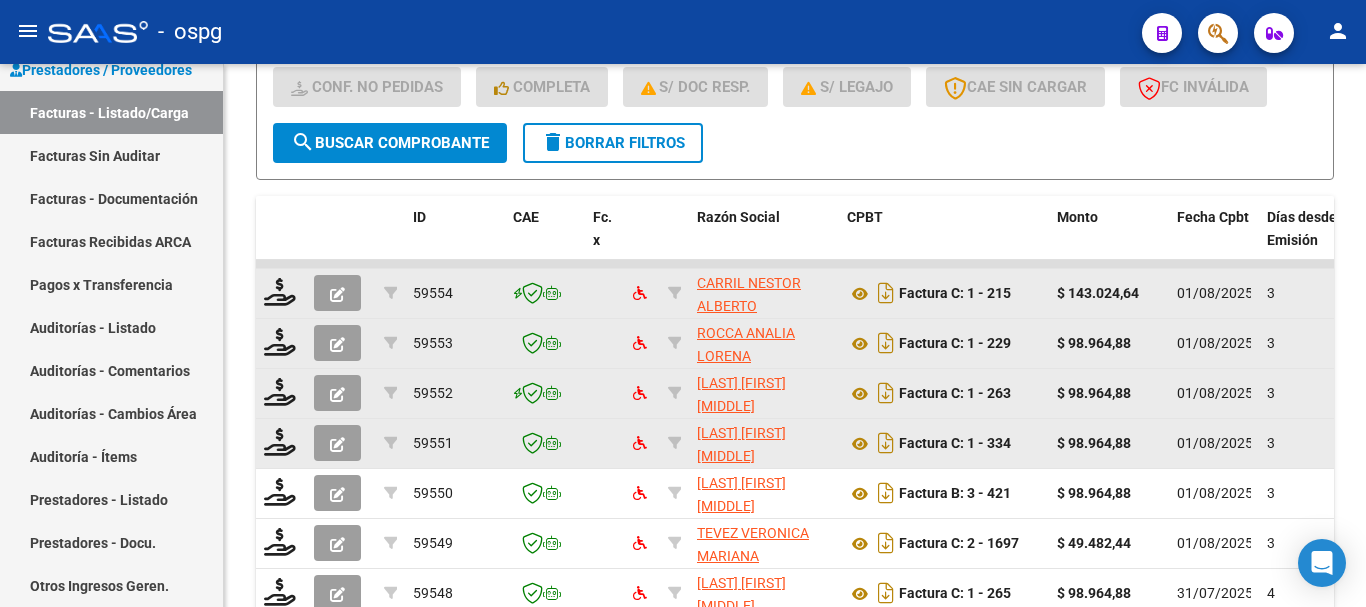scroll, scrollTop: 577, scrollLeft: 0, axis: vertical 